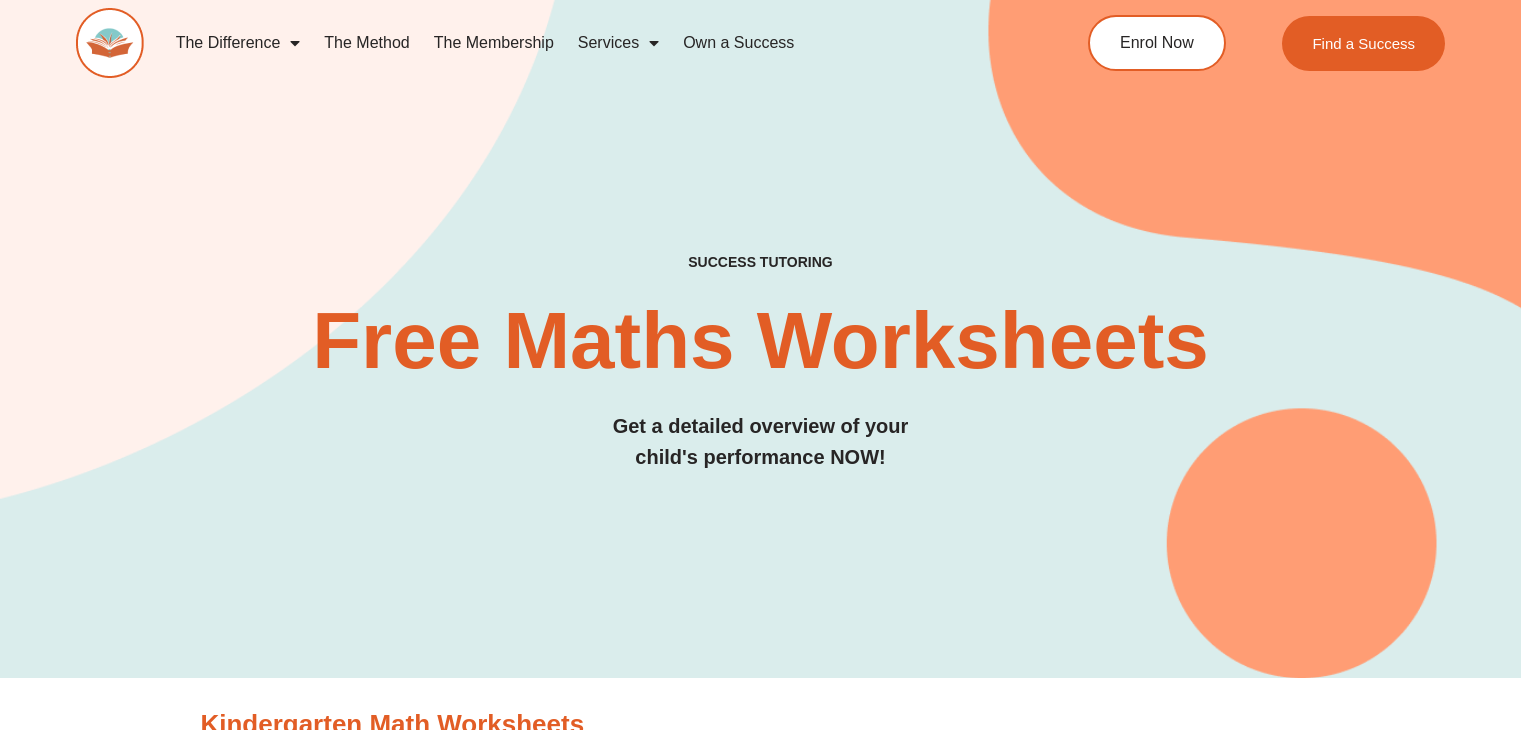 scroll, scrollTop: 1199, scrollLeft: 0, axis: vertical 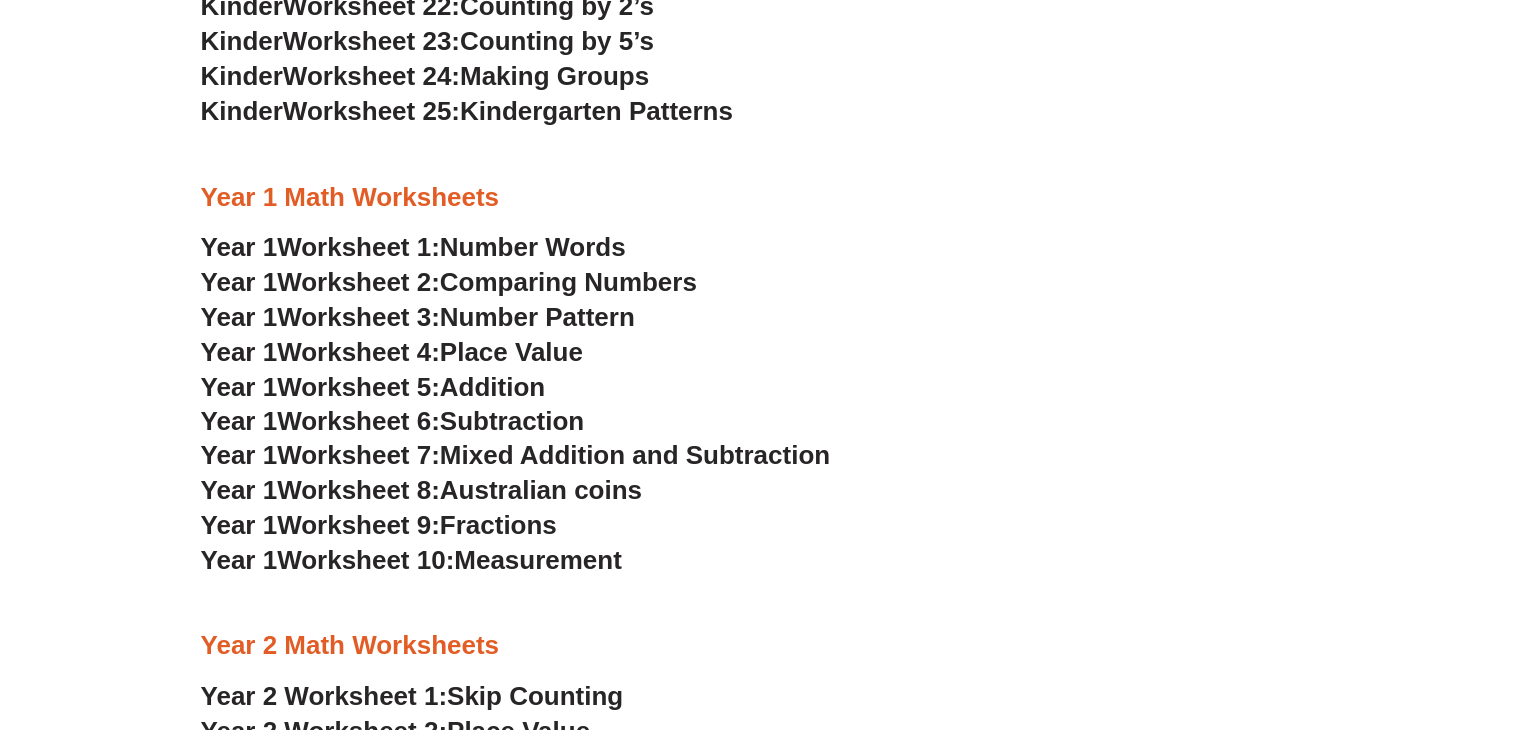 click on "Number Words" at bounding box center [533, 247] 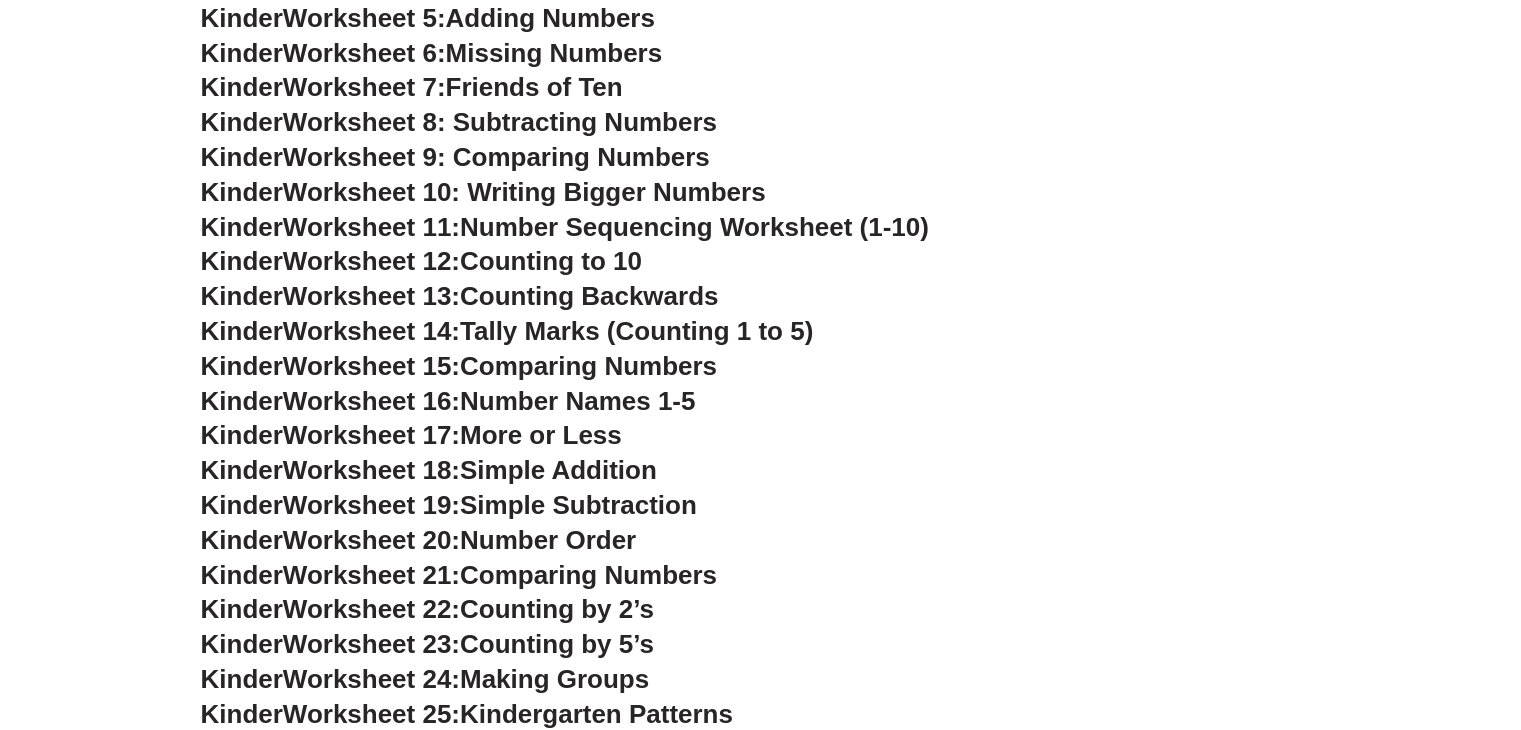 scroll, scrollTop: 699, scrollLeft: 0, axis: vertical 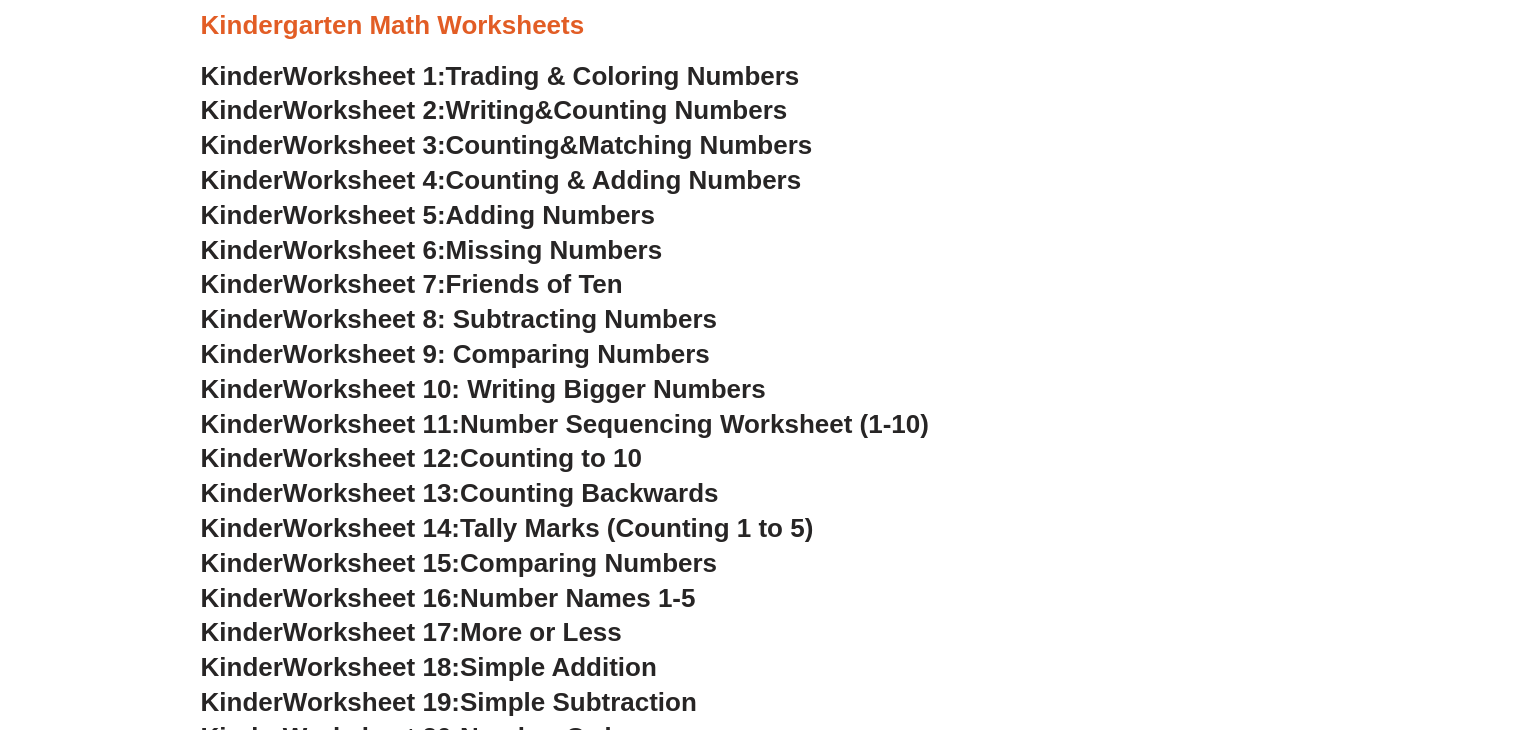 click on "Trading & Coloring Numbers" at bounding box center (623, 76) 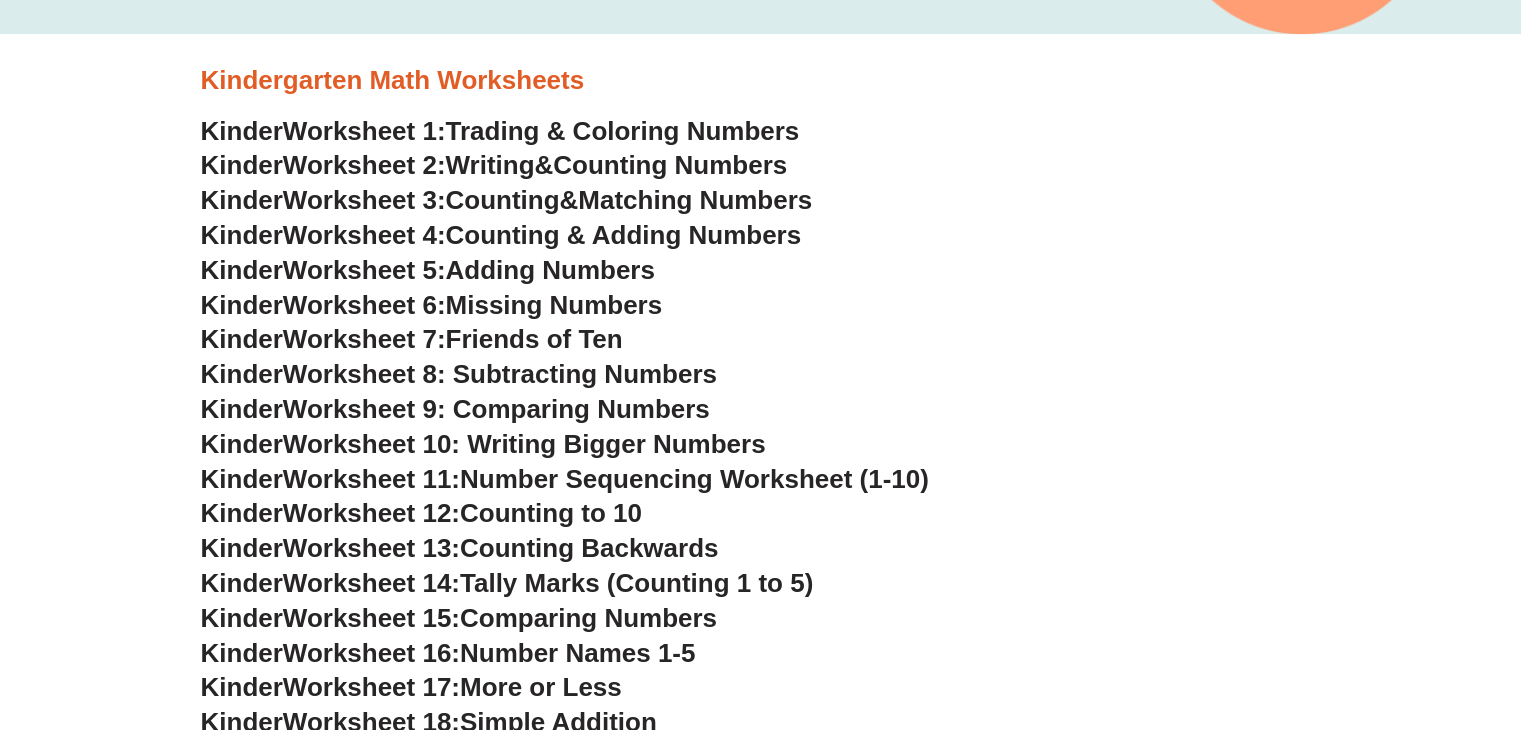 scroll, scrollTop: 700, scrollLeft: 0, axis: vertical 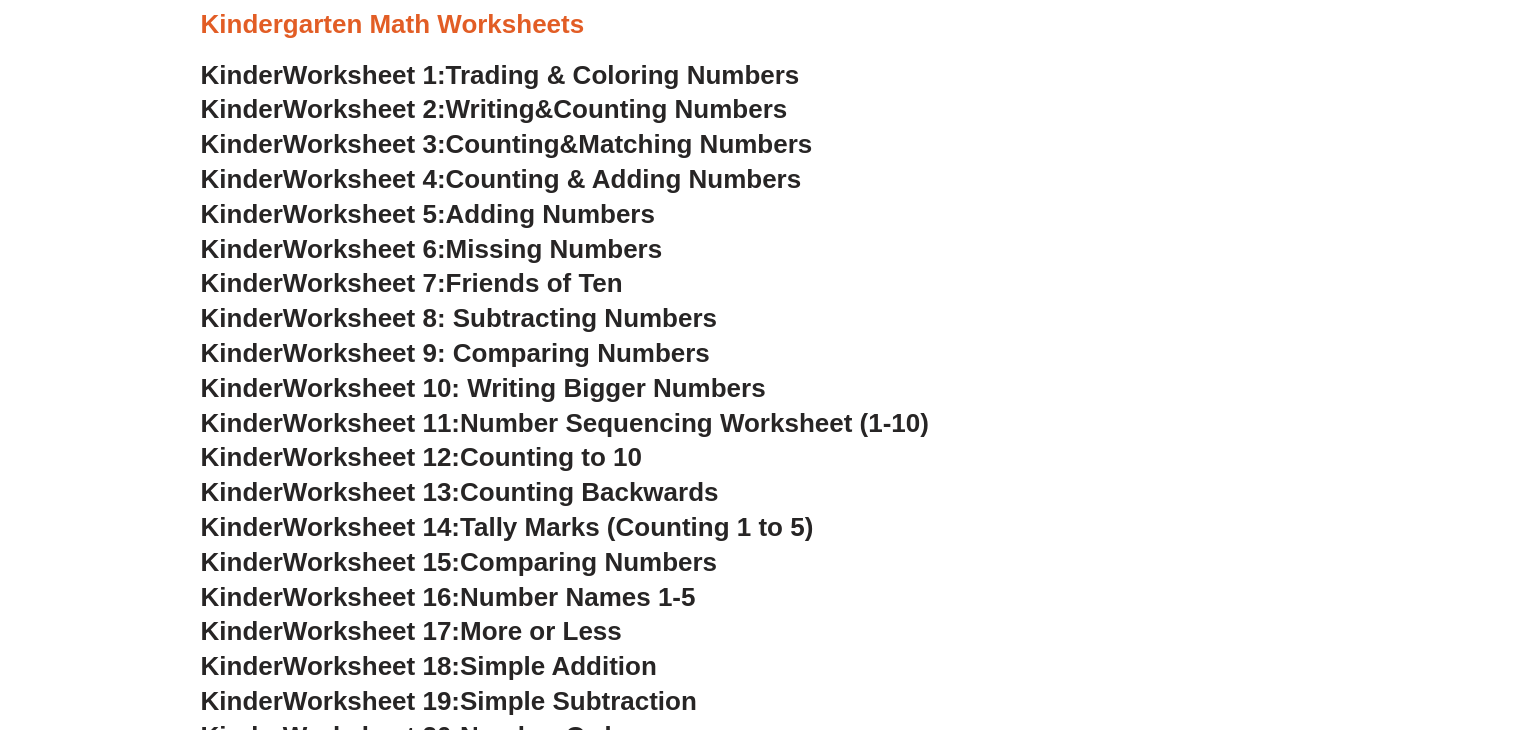 click on "Kinder  Worksheet 14:  Tally Marks (Counting 1 to 5)" at bounding box center [761, 528] 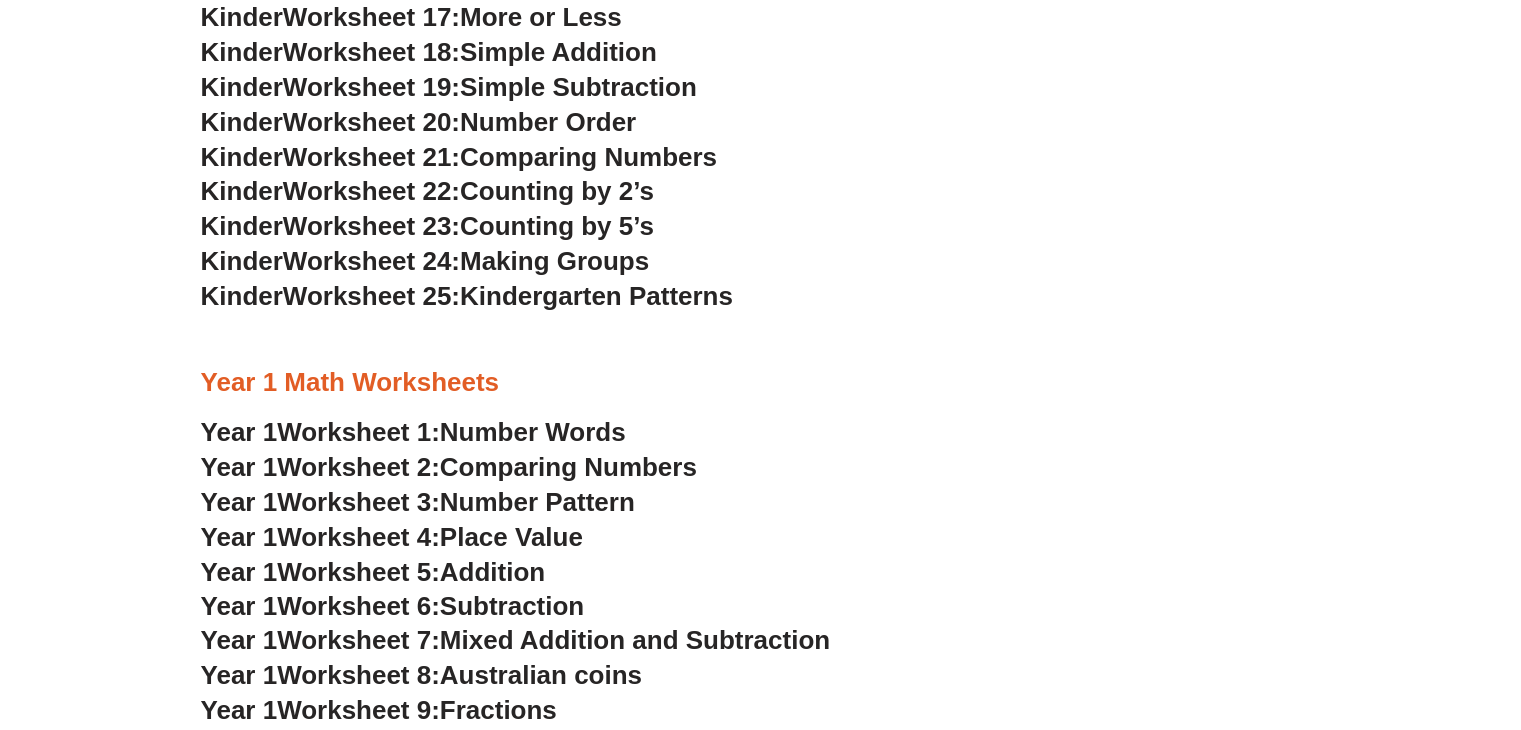 scroll, scrollTop: 1200, scrollLeft: 0, axis: vertical 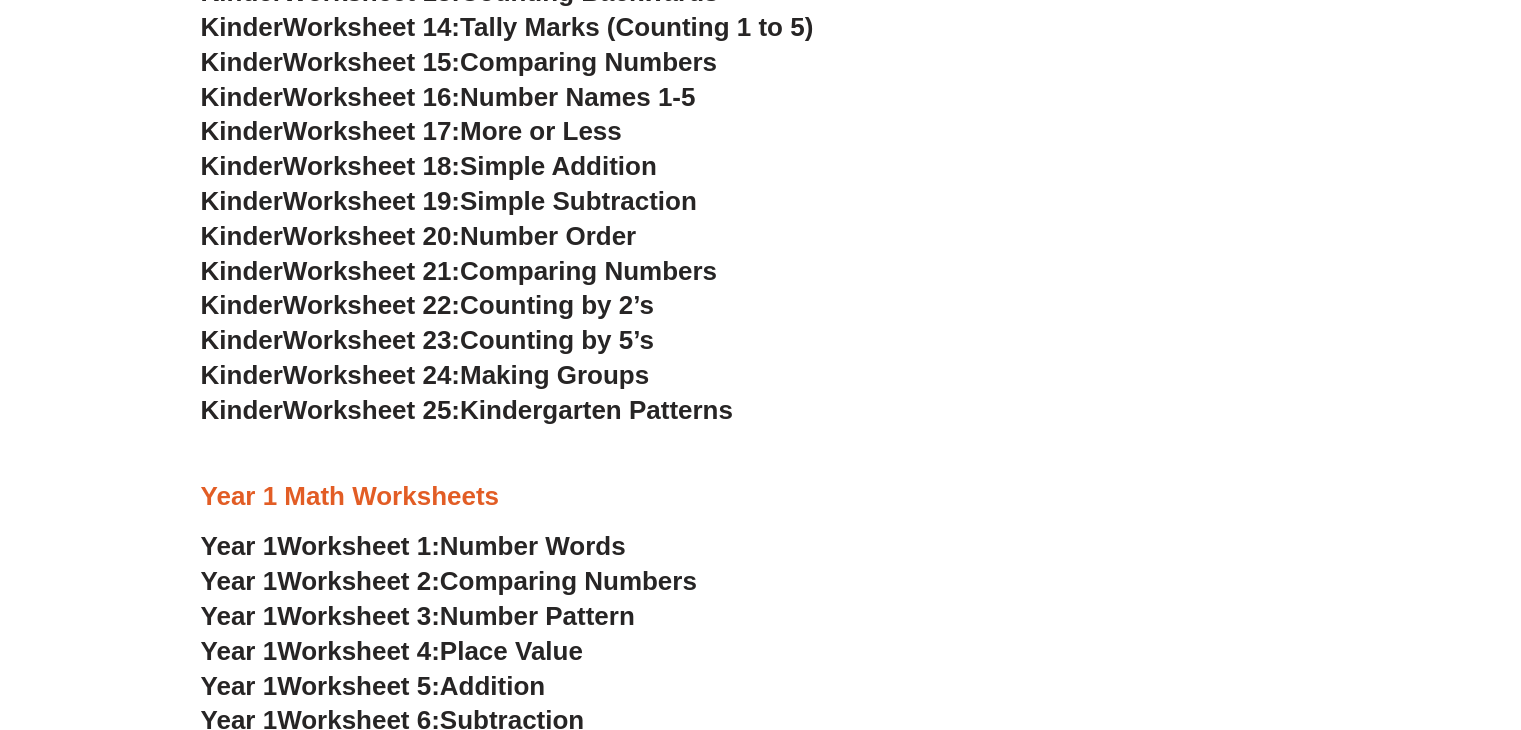 click on "Making Groups" at bounding box center [554, 375] 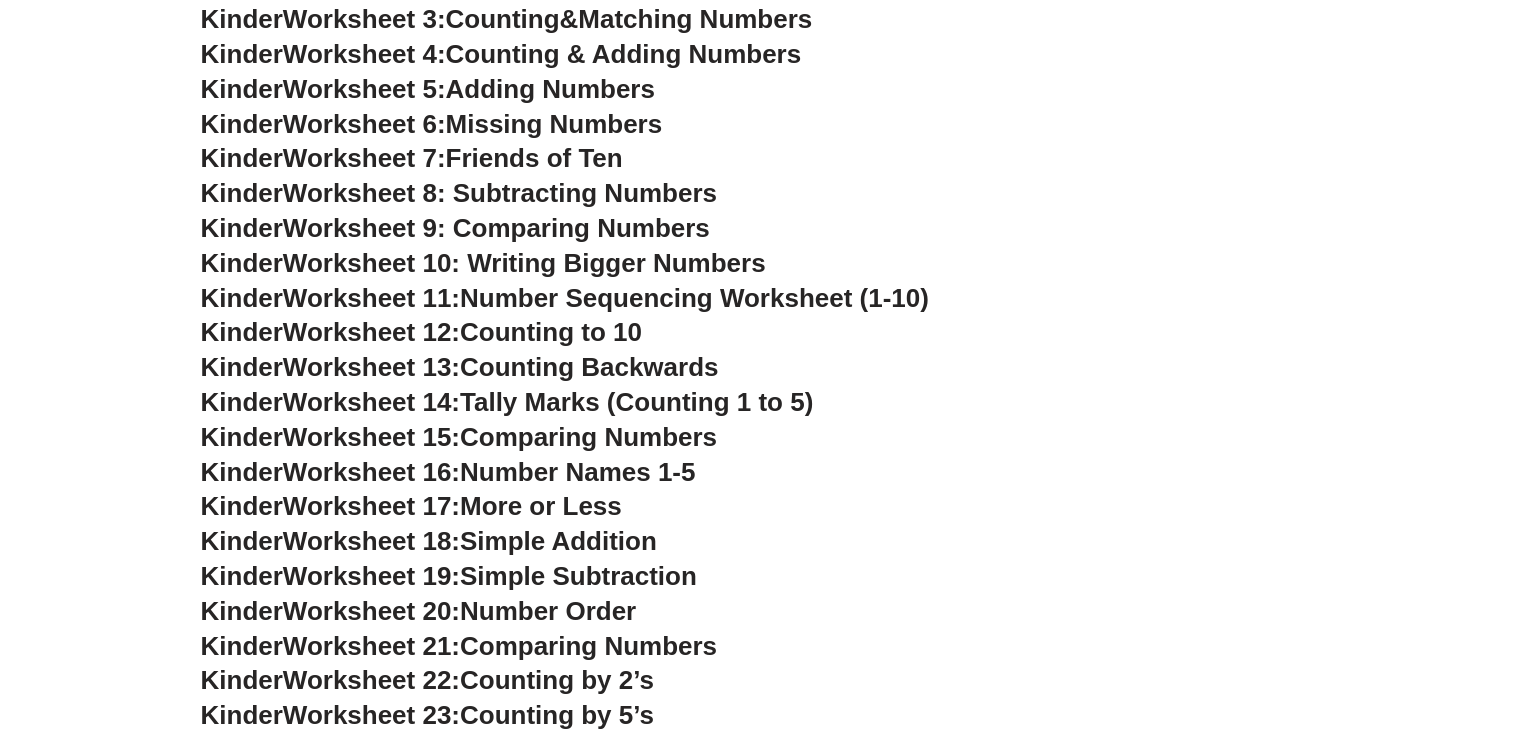 scroll, scrollTop: 800, scrollLeft: 0, axis: vertical 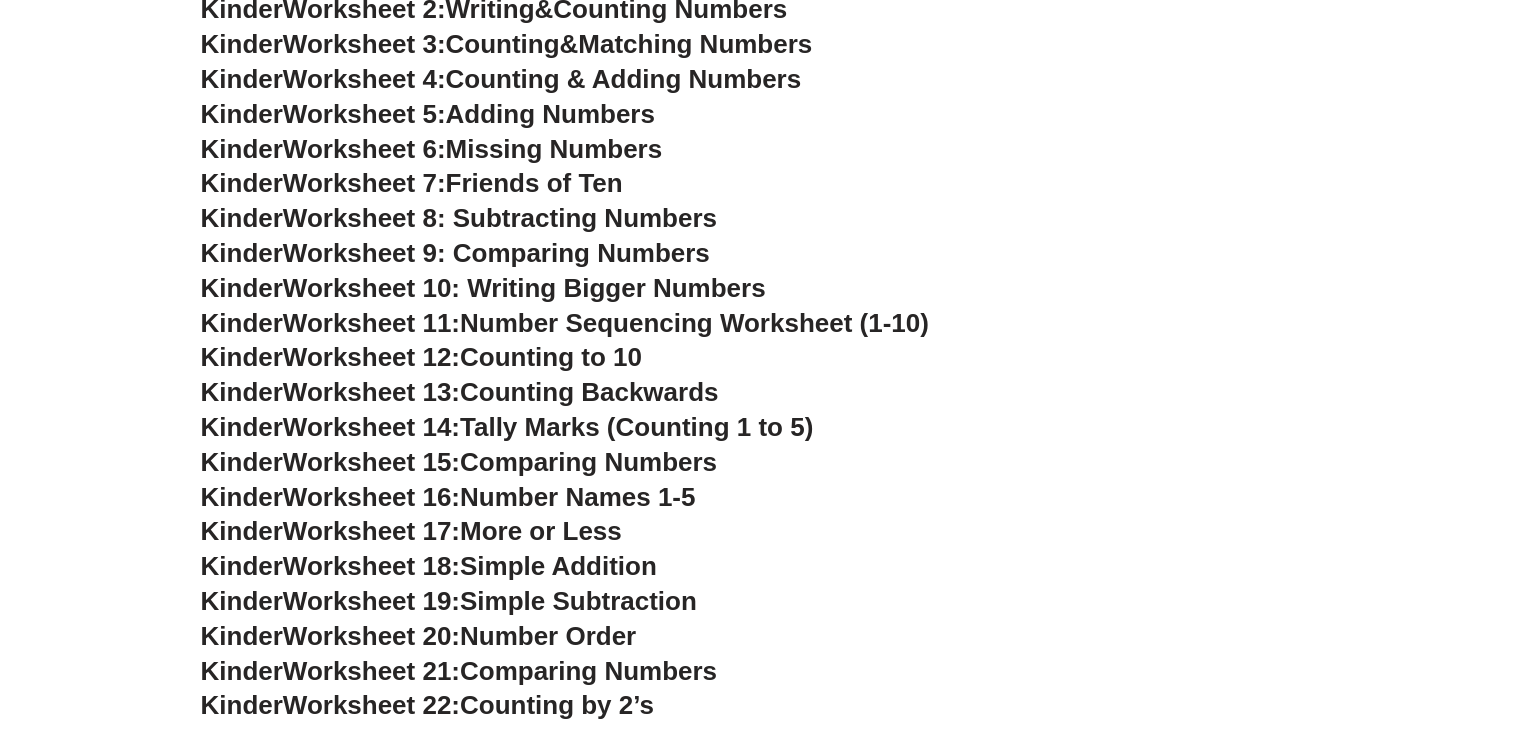 click on "Counting Backwards" at bounding box center (589, 392) 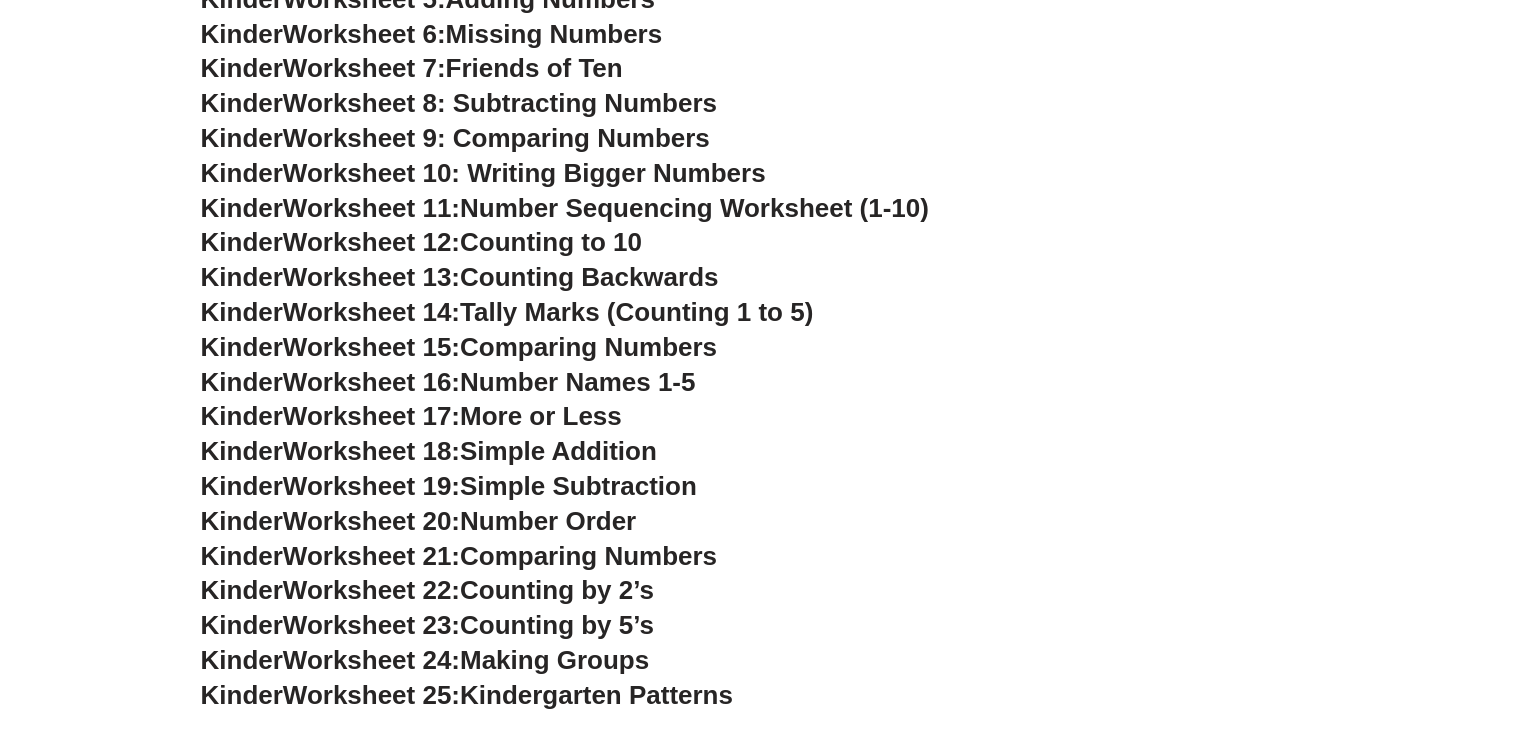 scroll, scrollTop: 1000, scrollLeft: 0, axis: vertical 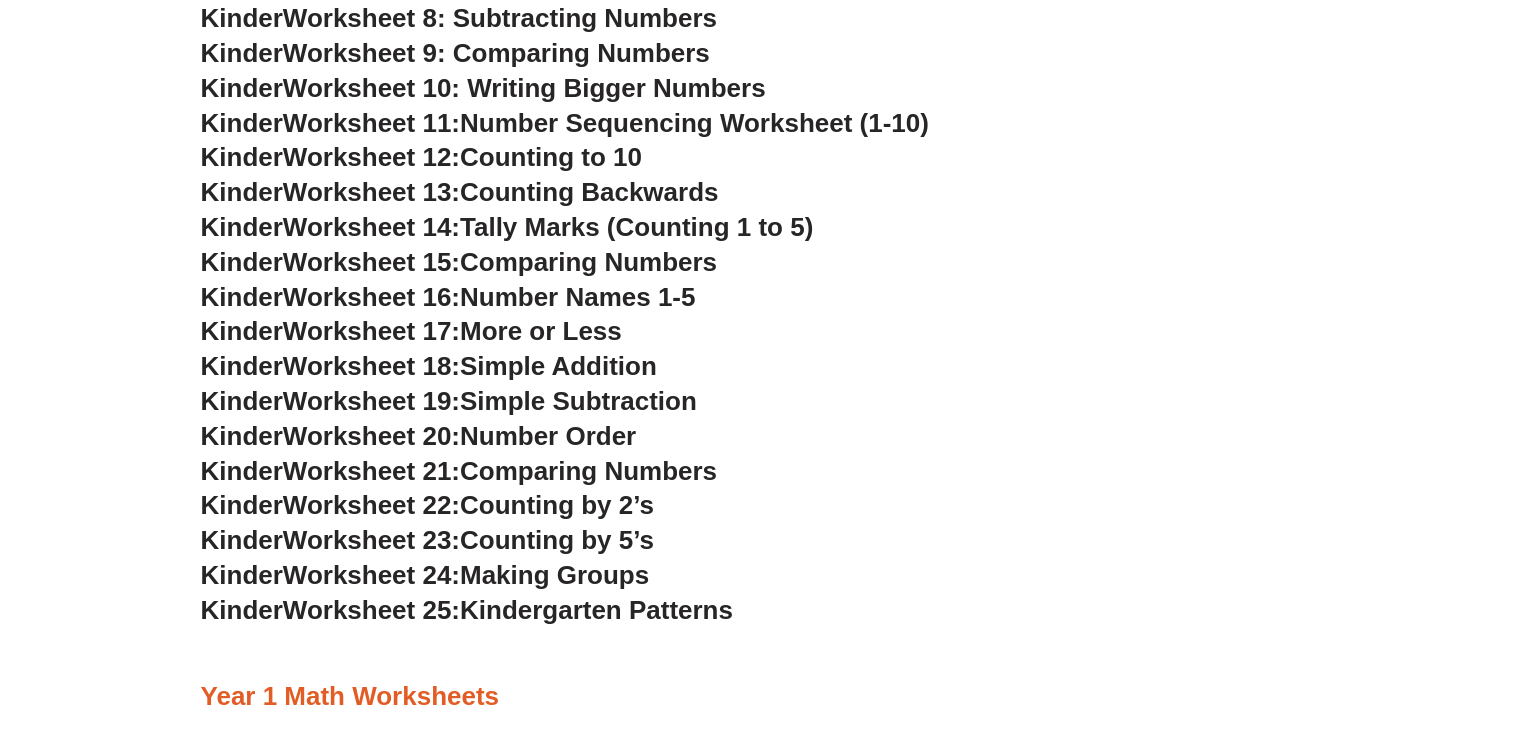 click on "Number Names 1-5" at bounding box center [577, 297] 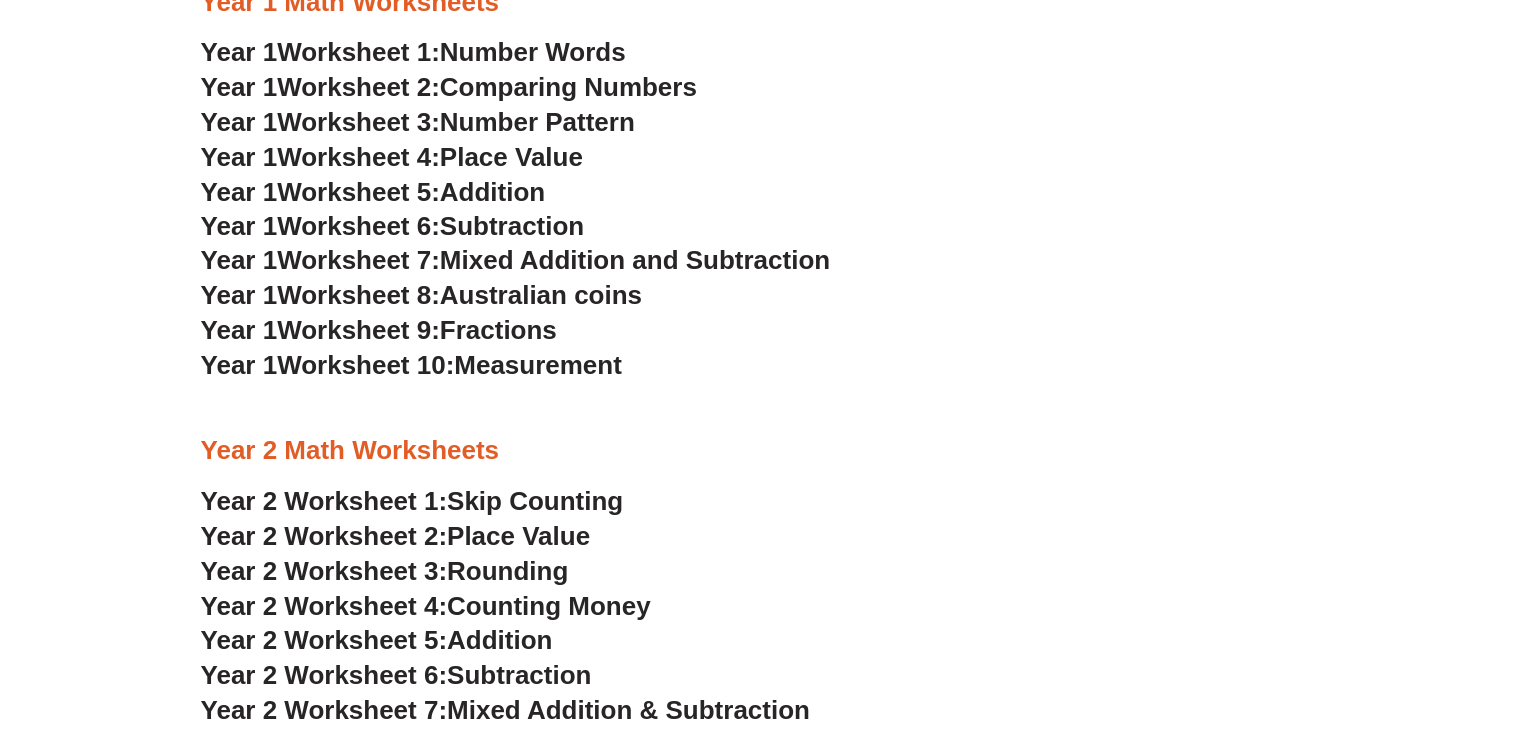 scroll, scrollTop: 1700, scrollLeft: 0, axis: vertical 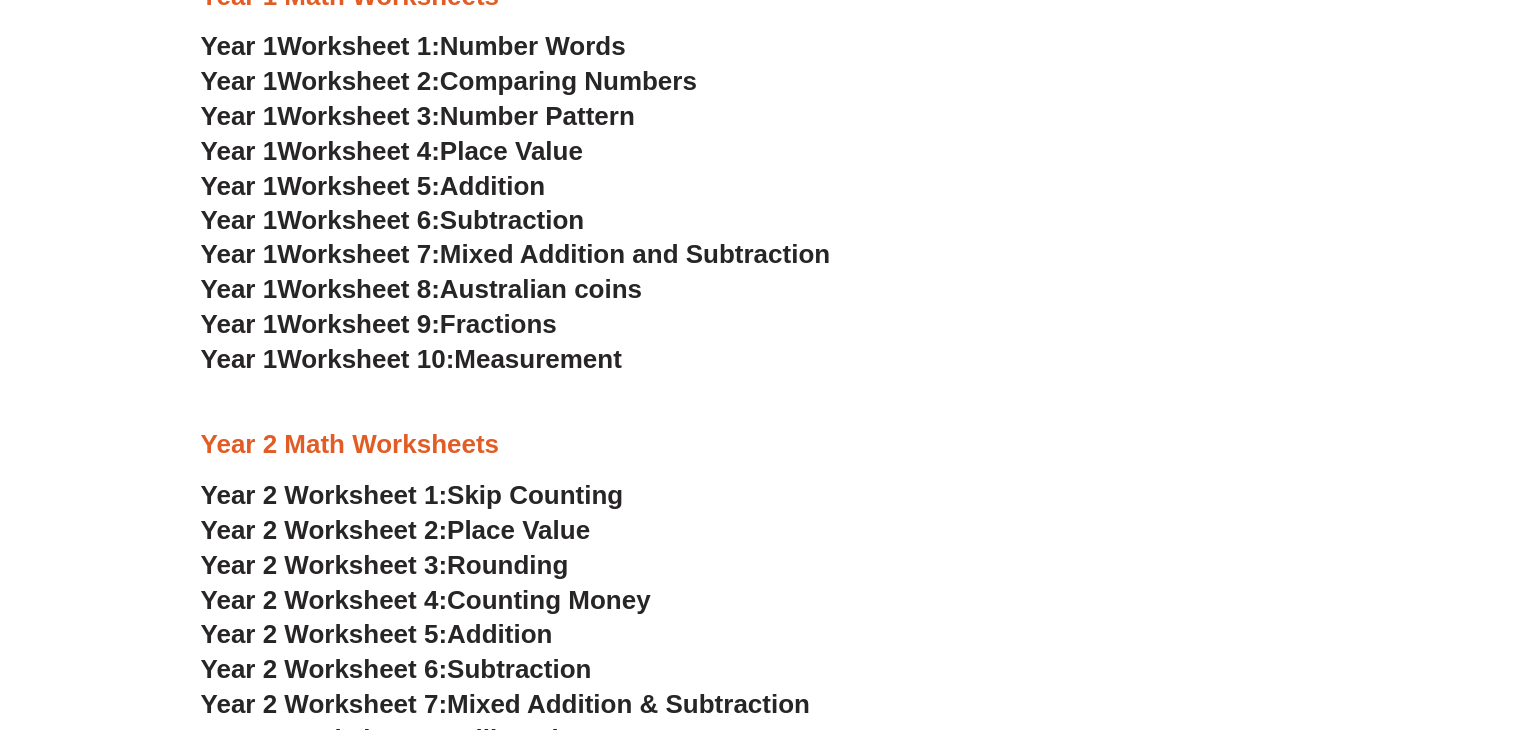 click on "Number Words" at bounding box center (533, 46) 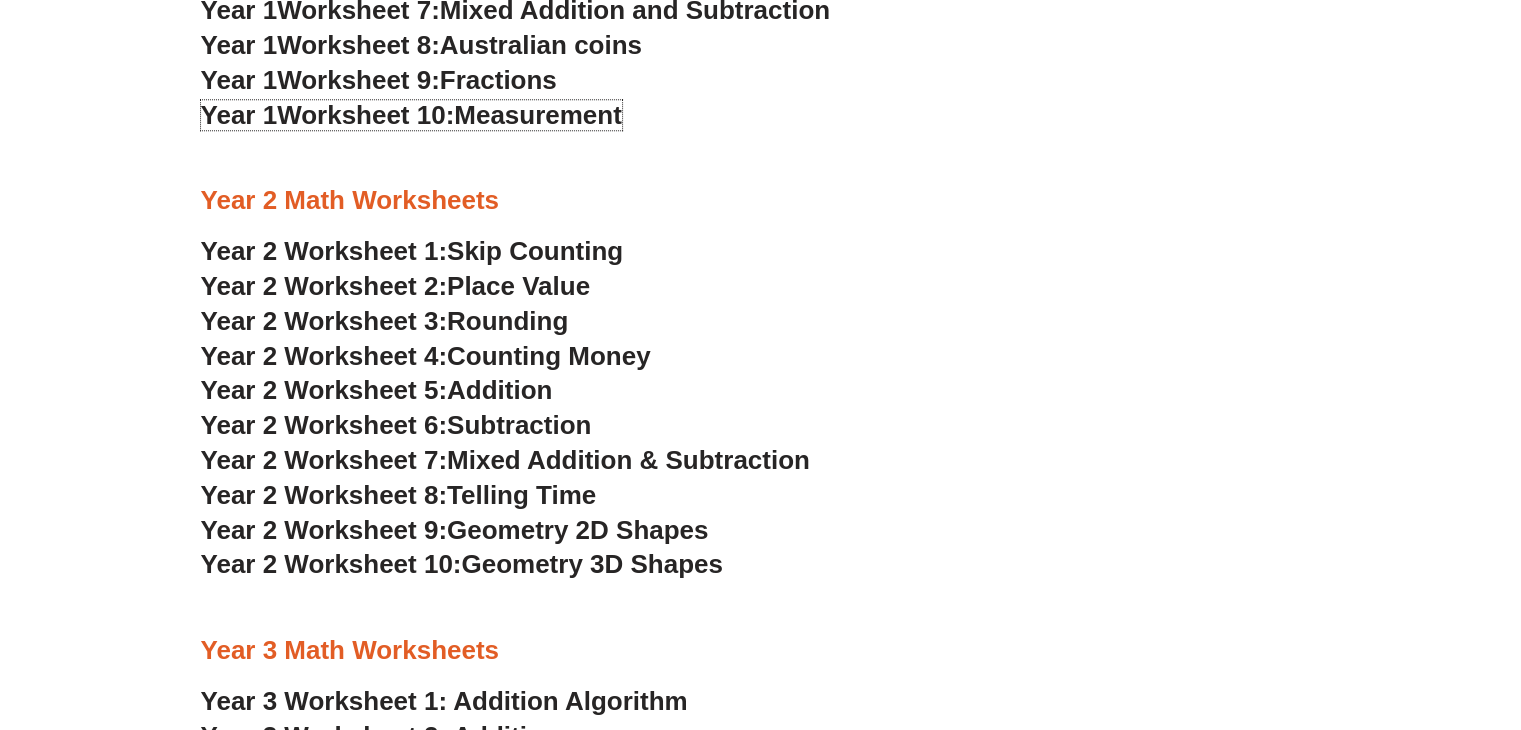 scroll, scrollTop: 2000, scrollLeft: 0, axis: vertical 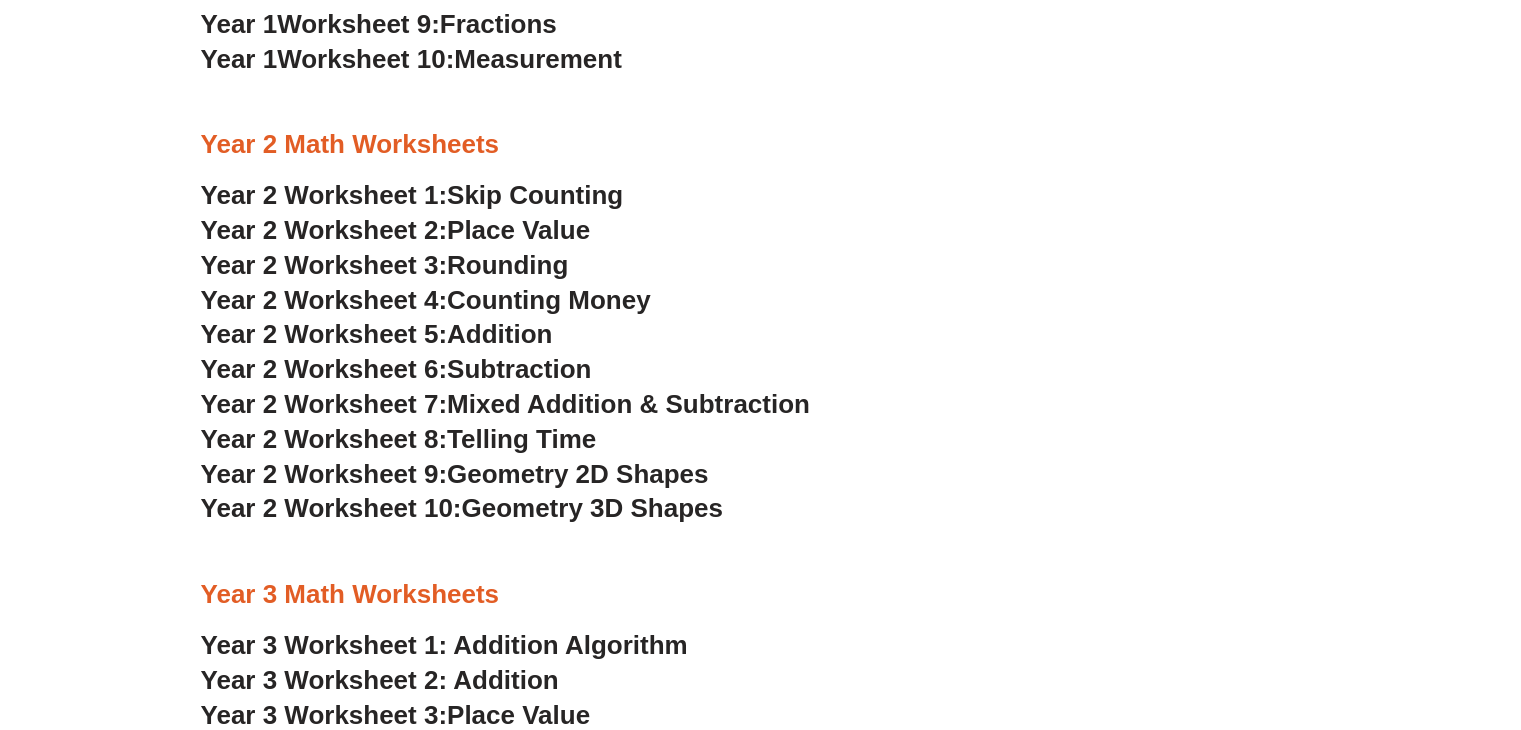 click on "Skip Counting" at bounding box center [535, 195] 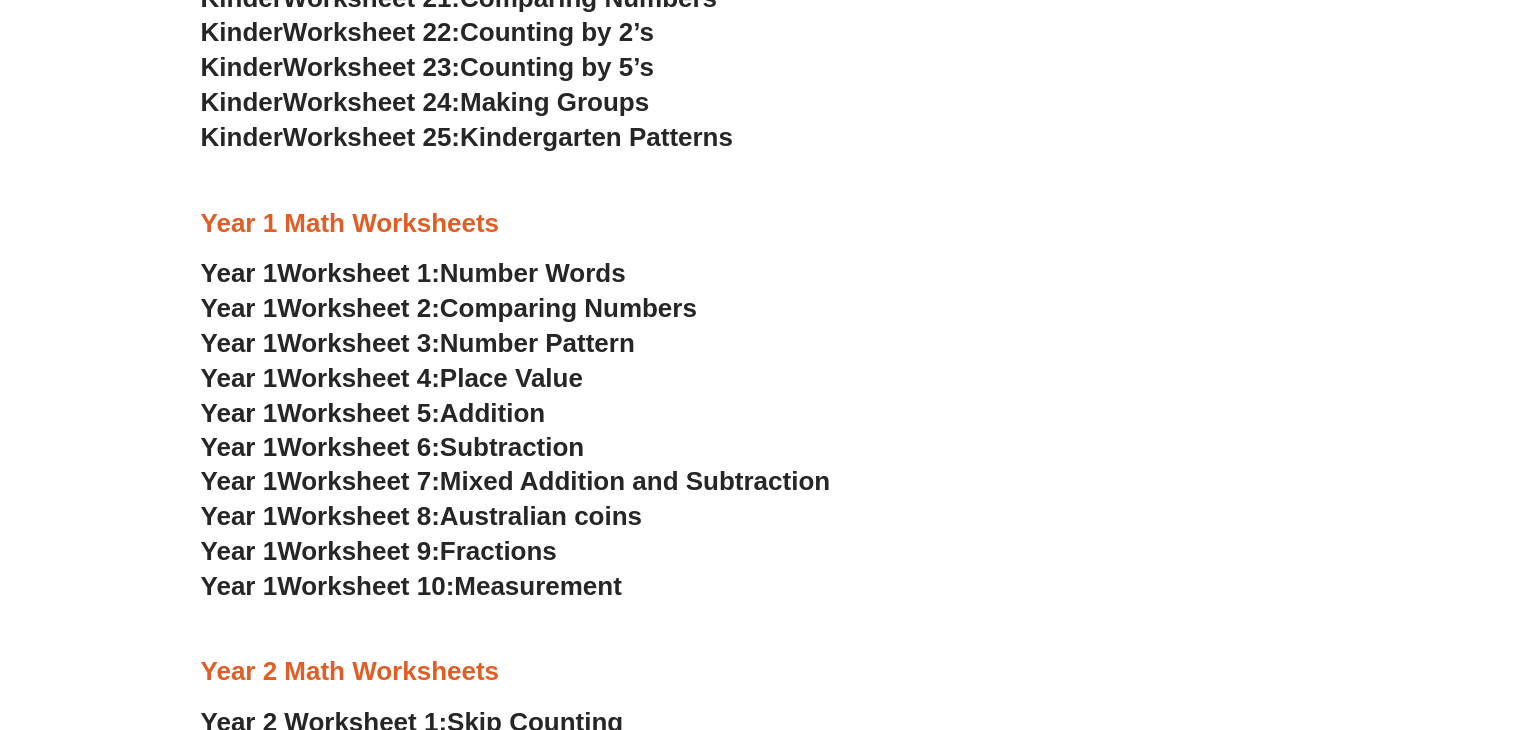 scroll, scrollTop: 1100, scrollLeft: 0, axis: vertical 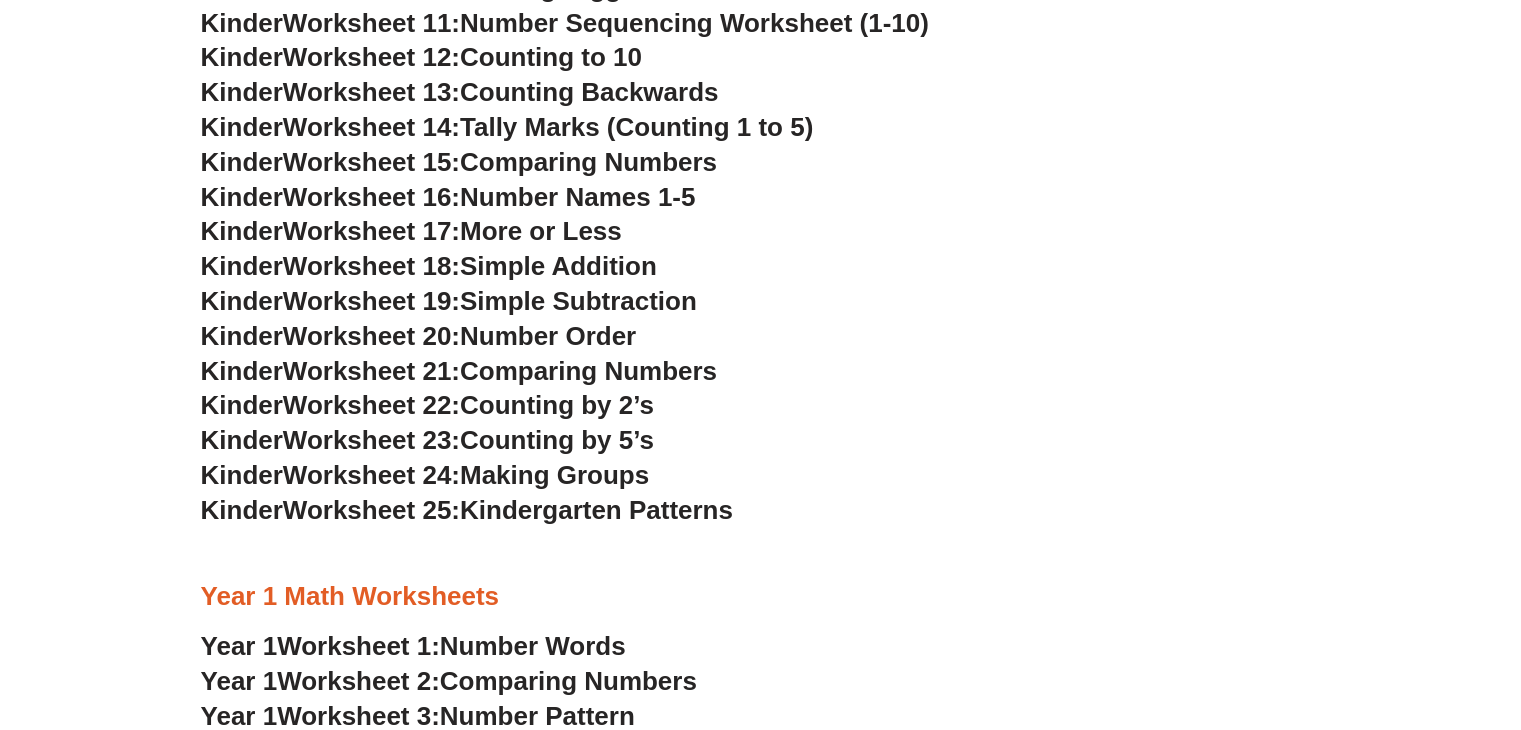 click on "Kinder  Worksheet 21:  Comparing Numbers" at bounding box center [761, 372] 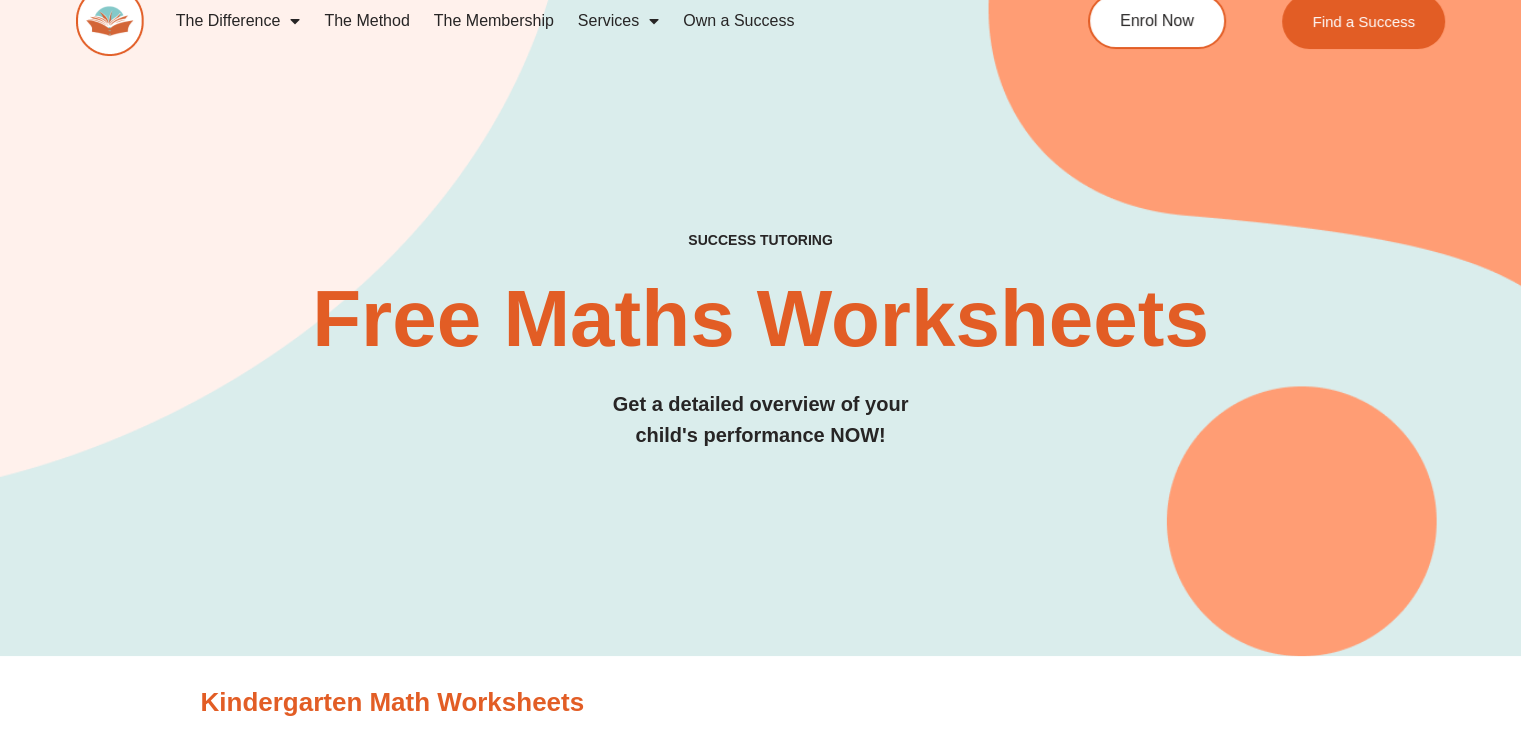 scroll, scrollTop: 0, scrollLeft: 0, axis: both 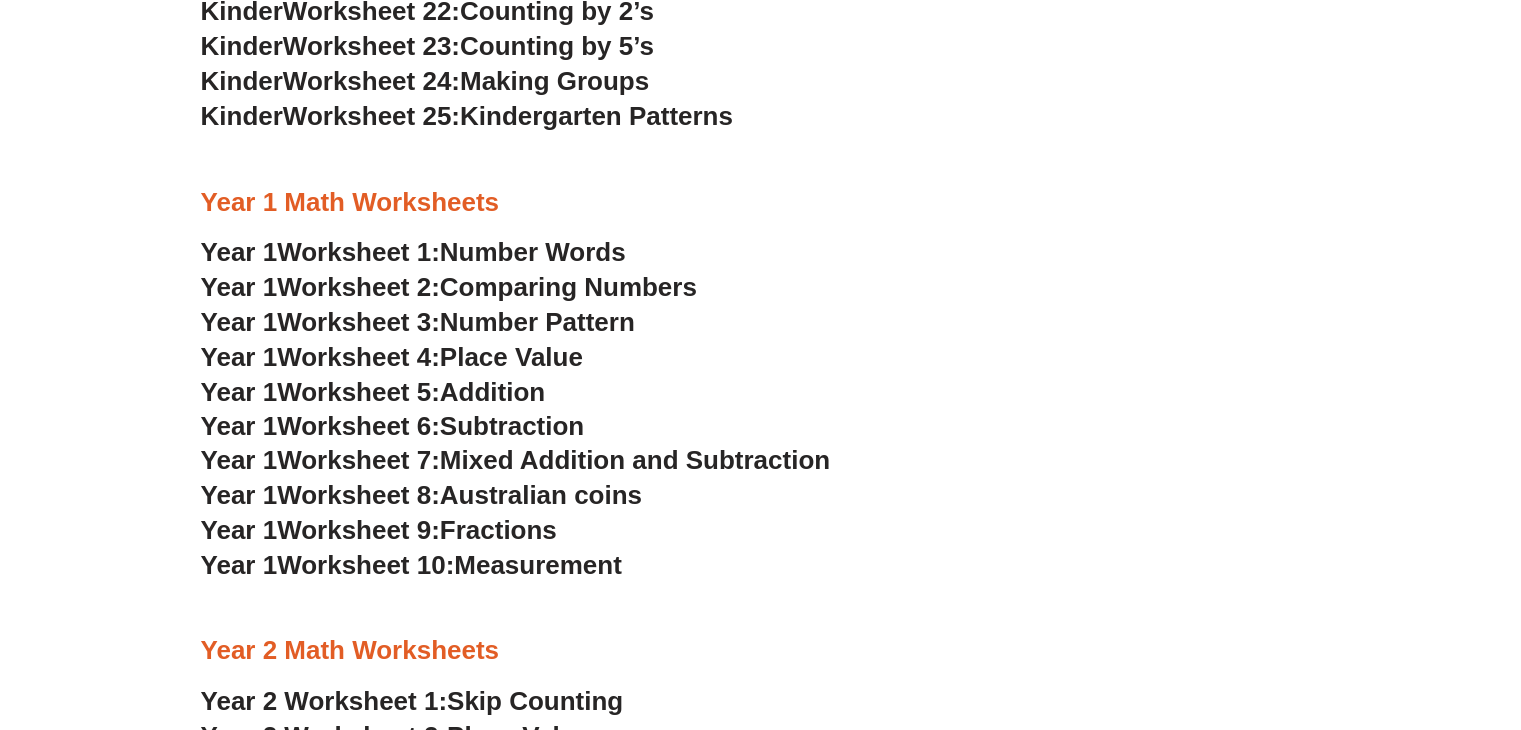 click on "Kindergarten Patterns" at bounding box center [596, 116] 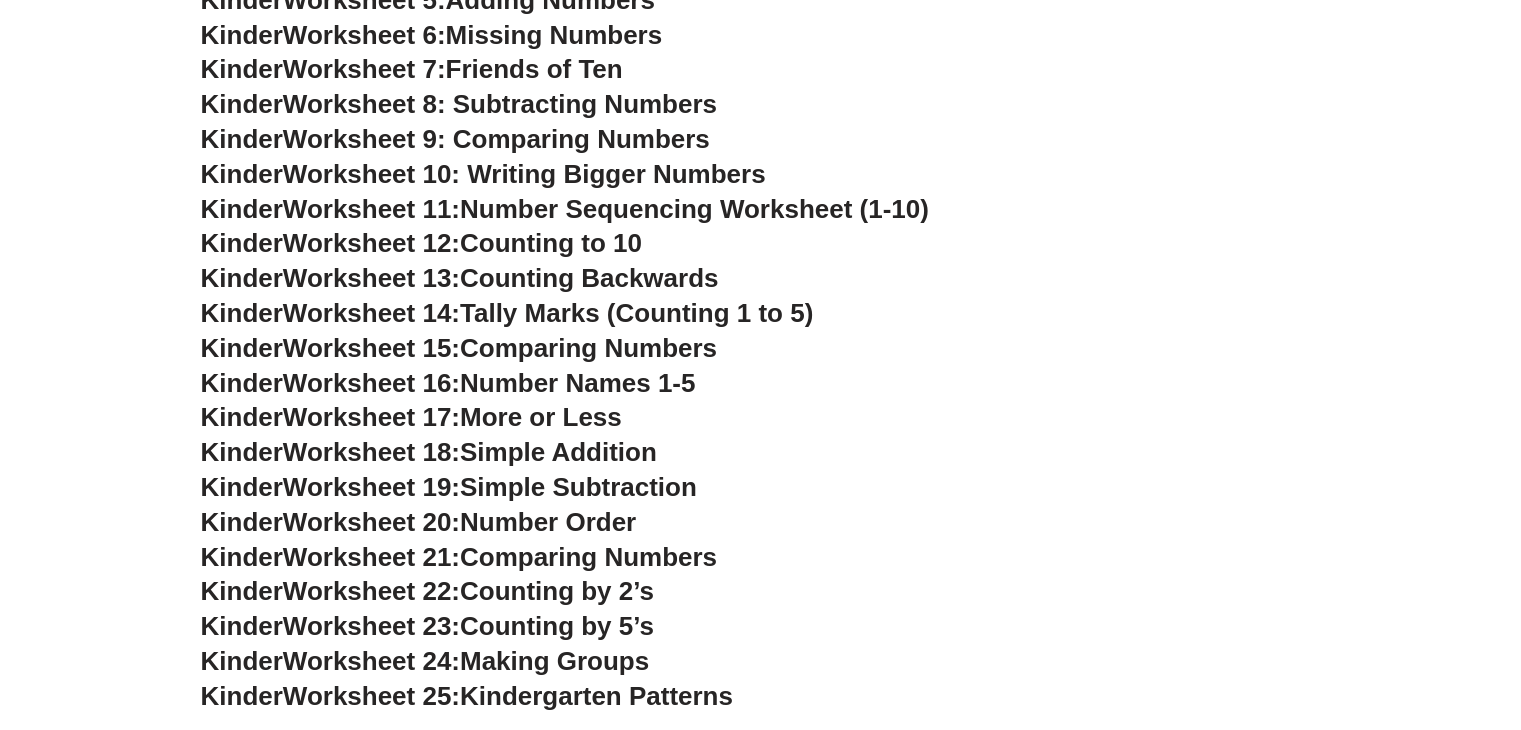 scroll, scrollTop: 894, scrollLeft: 0, axis: vertical 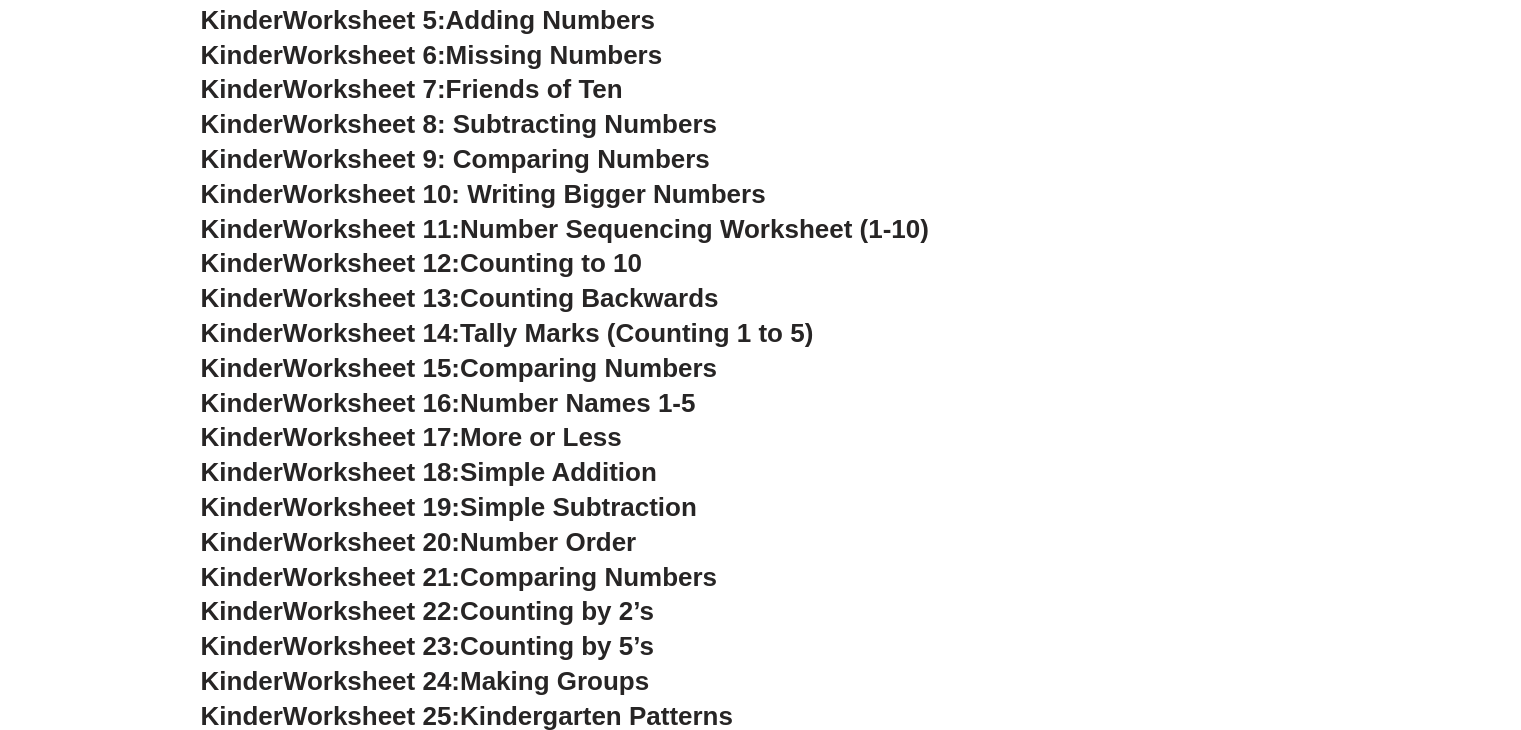 click on "Worksheet 10: Writing Bigger Numbers" at bounding box center [524, 194] 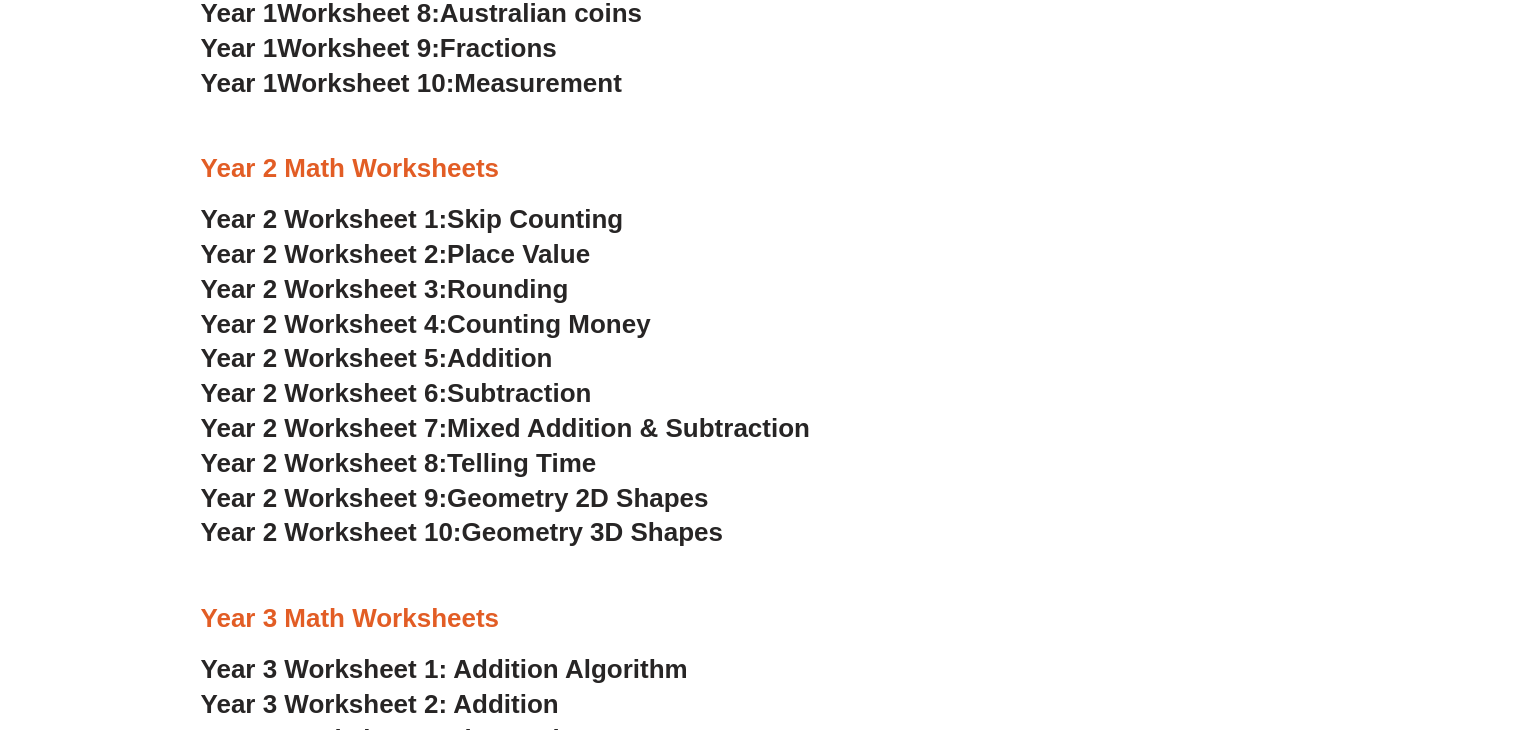 scroll, scrollTop: 1994, scrollLeft: 0, axis: vertical 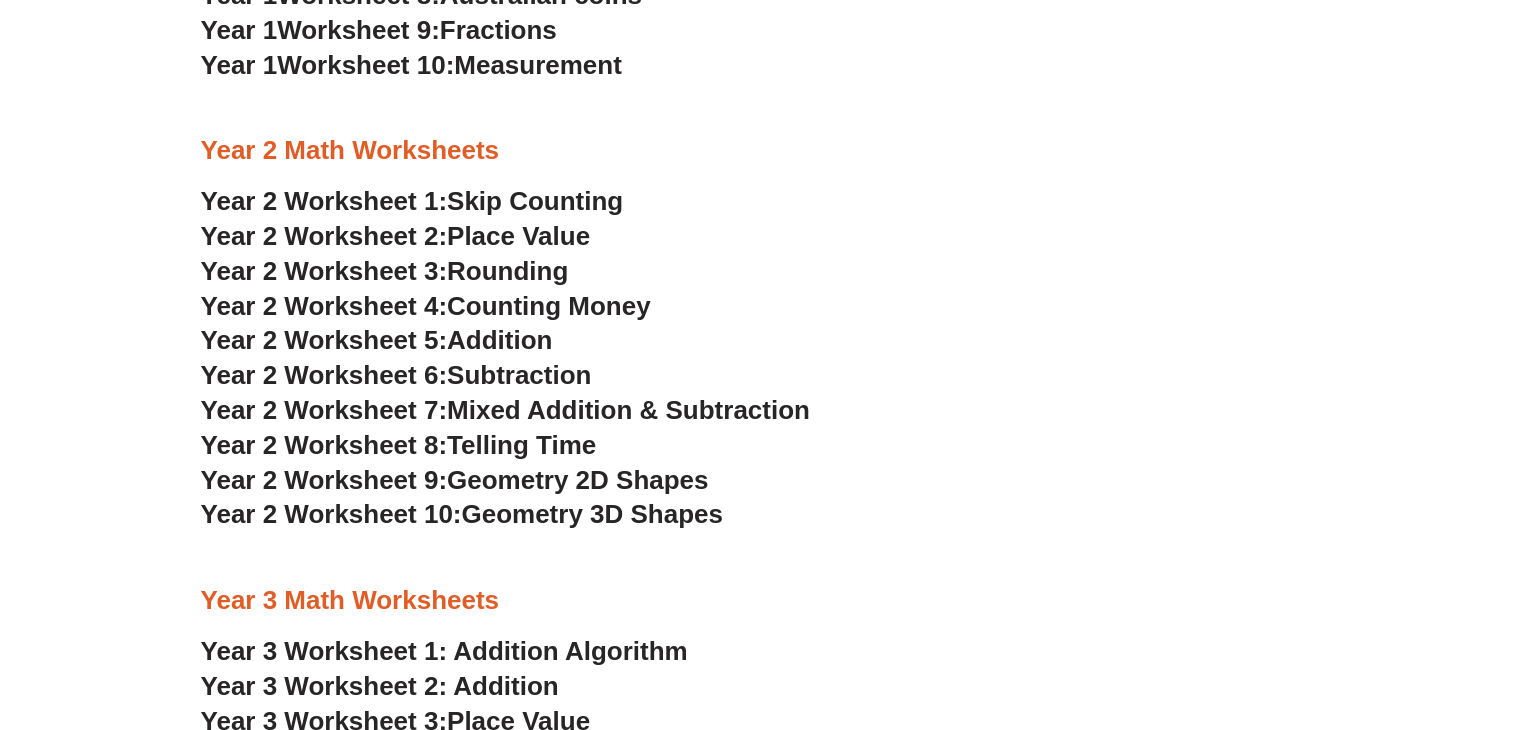 click on "Place Value" at bounding box center [518, 236] 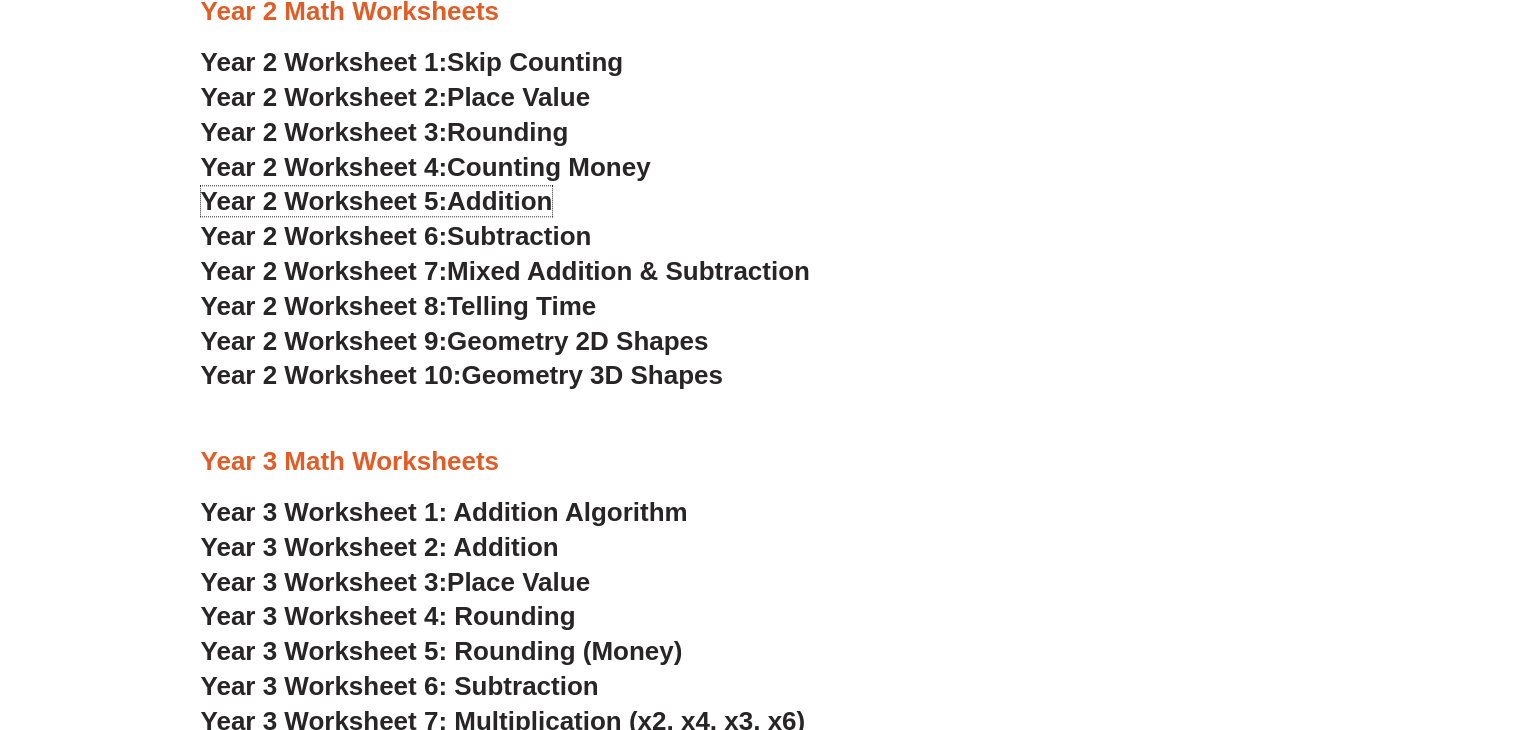 scroll, scrollTop: 2194, scrollLeft: 0, axis: vertical 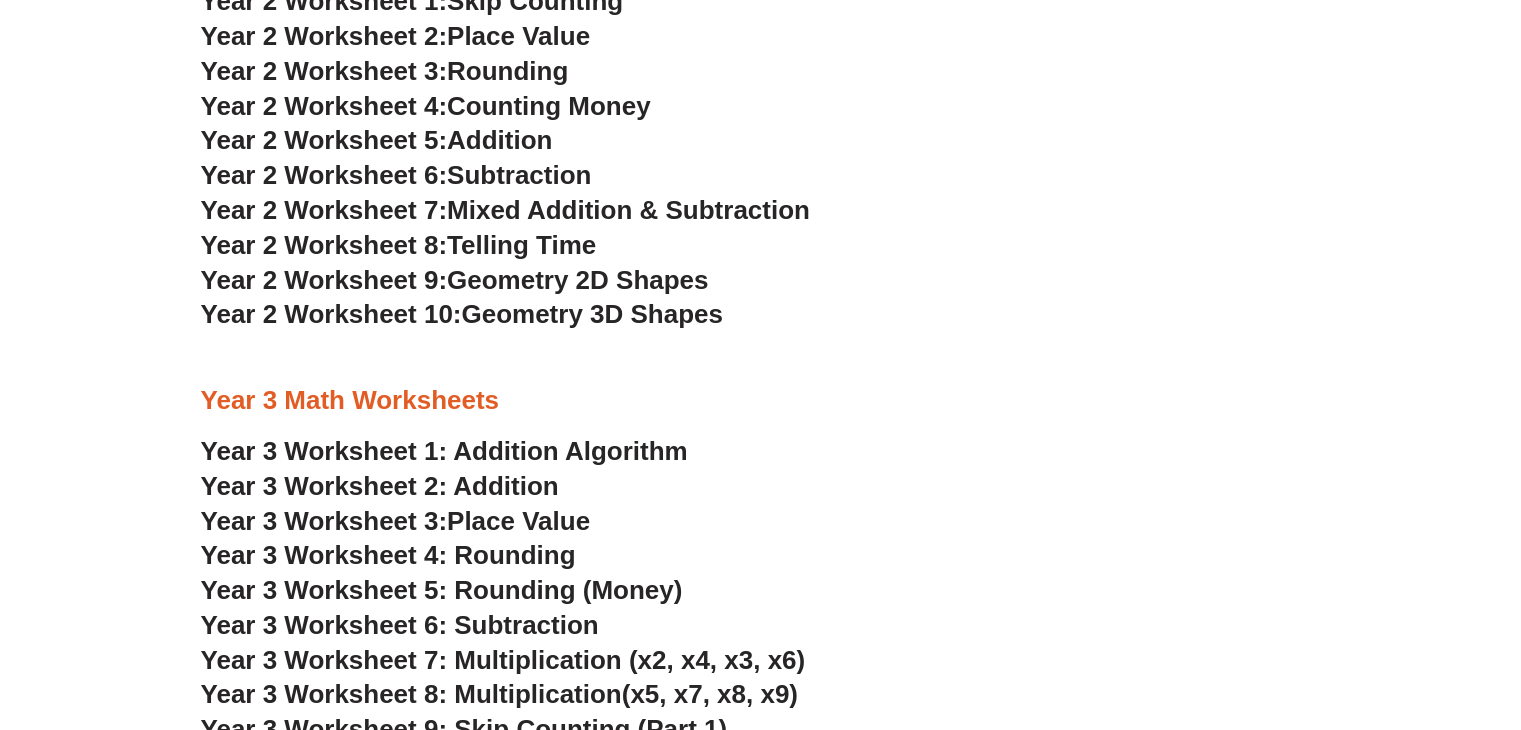 click on "Subtraction" at bounding box center (519, 175) 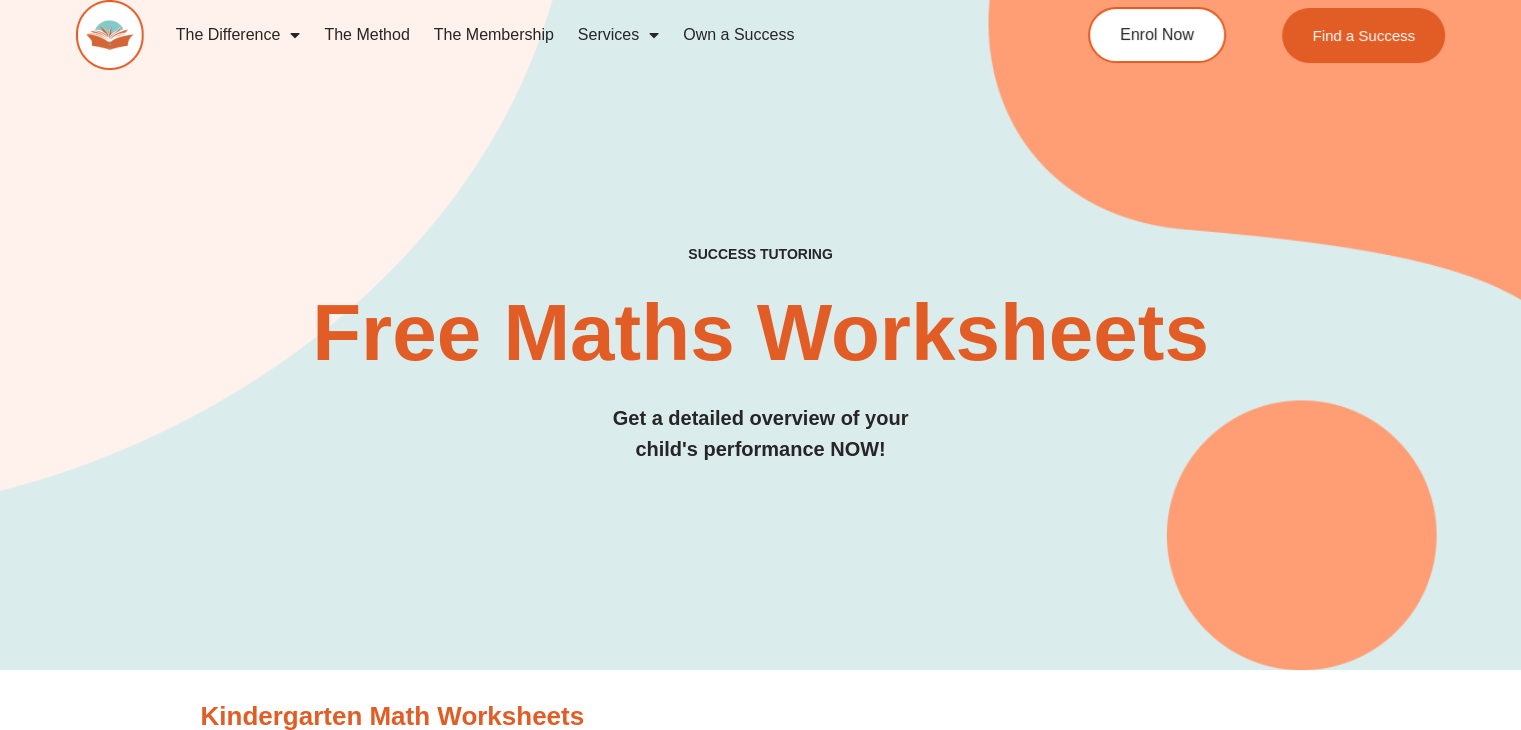 scroll, scrollTop: 0, scrollLeft: 0, axis: both 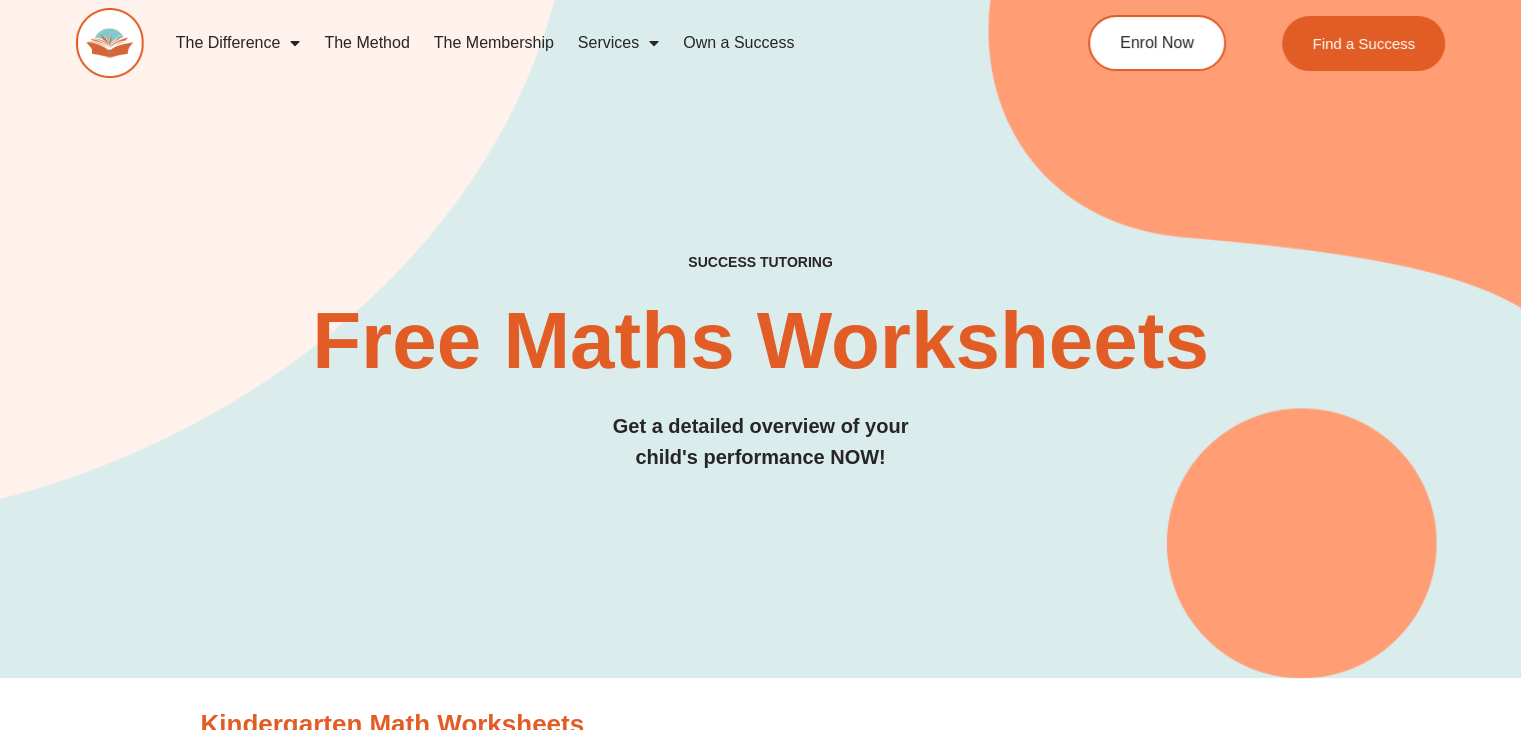 click on "The Method" 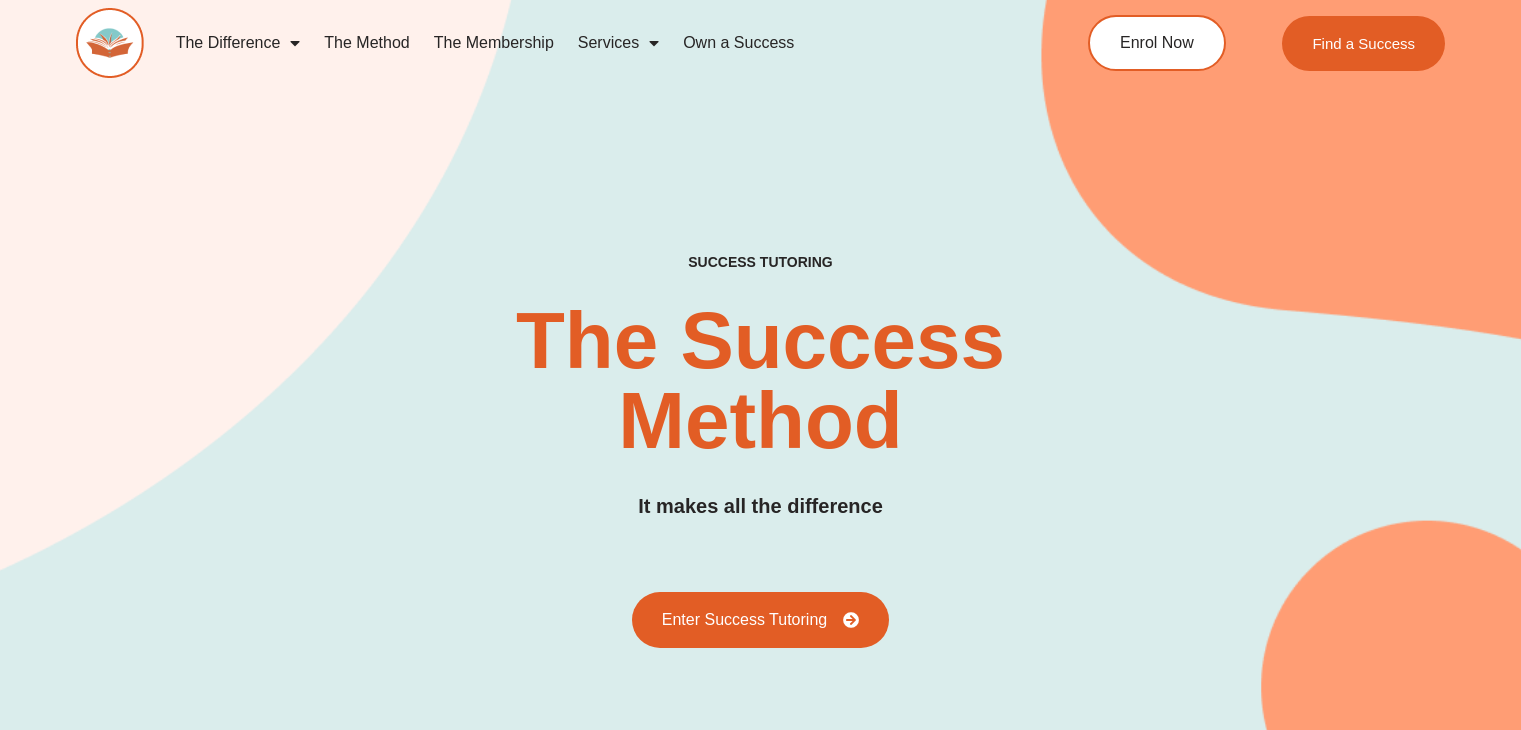 scroll, scrollTop: 675, scrollLeft: 0, axis: vertical 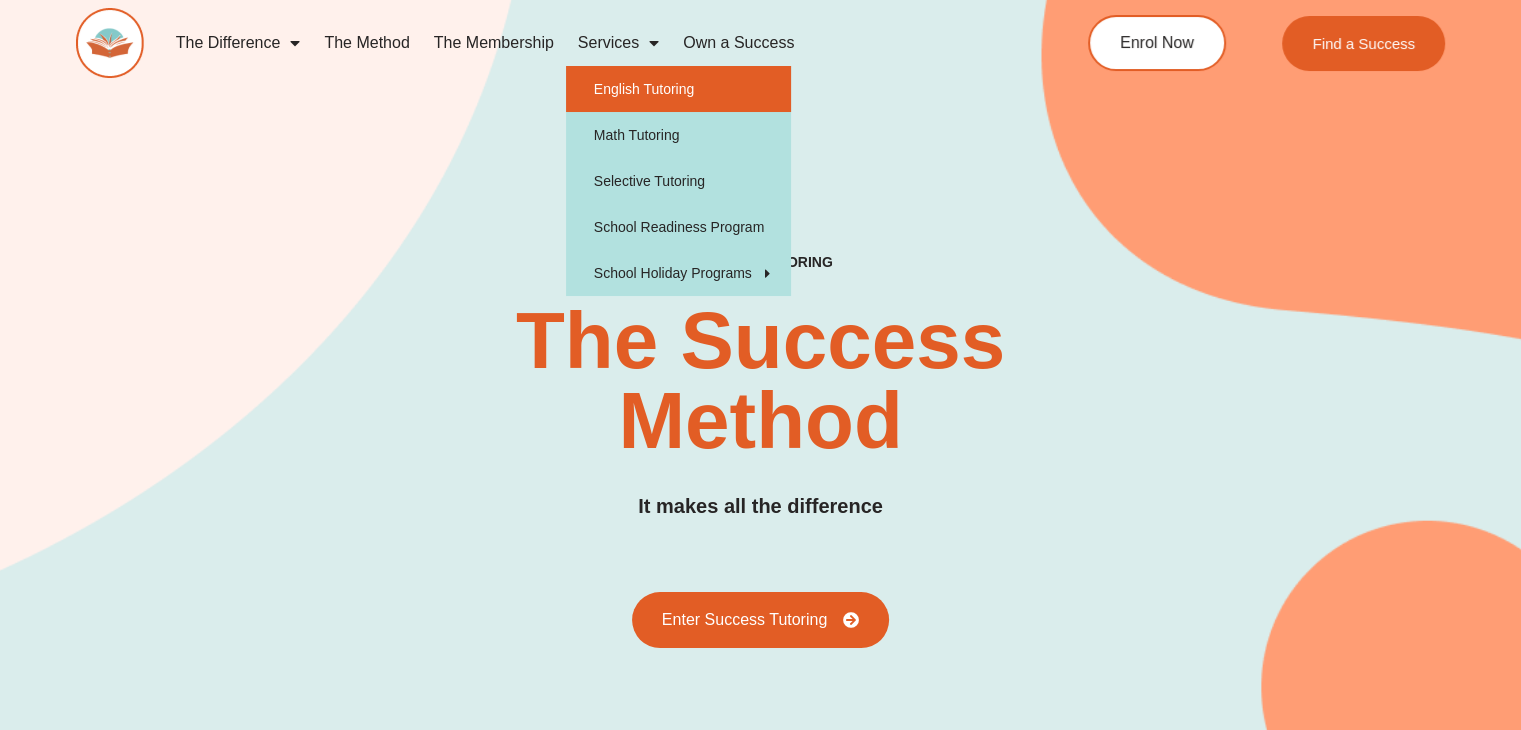 click on "English Tutoring" 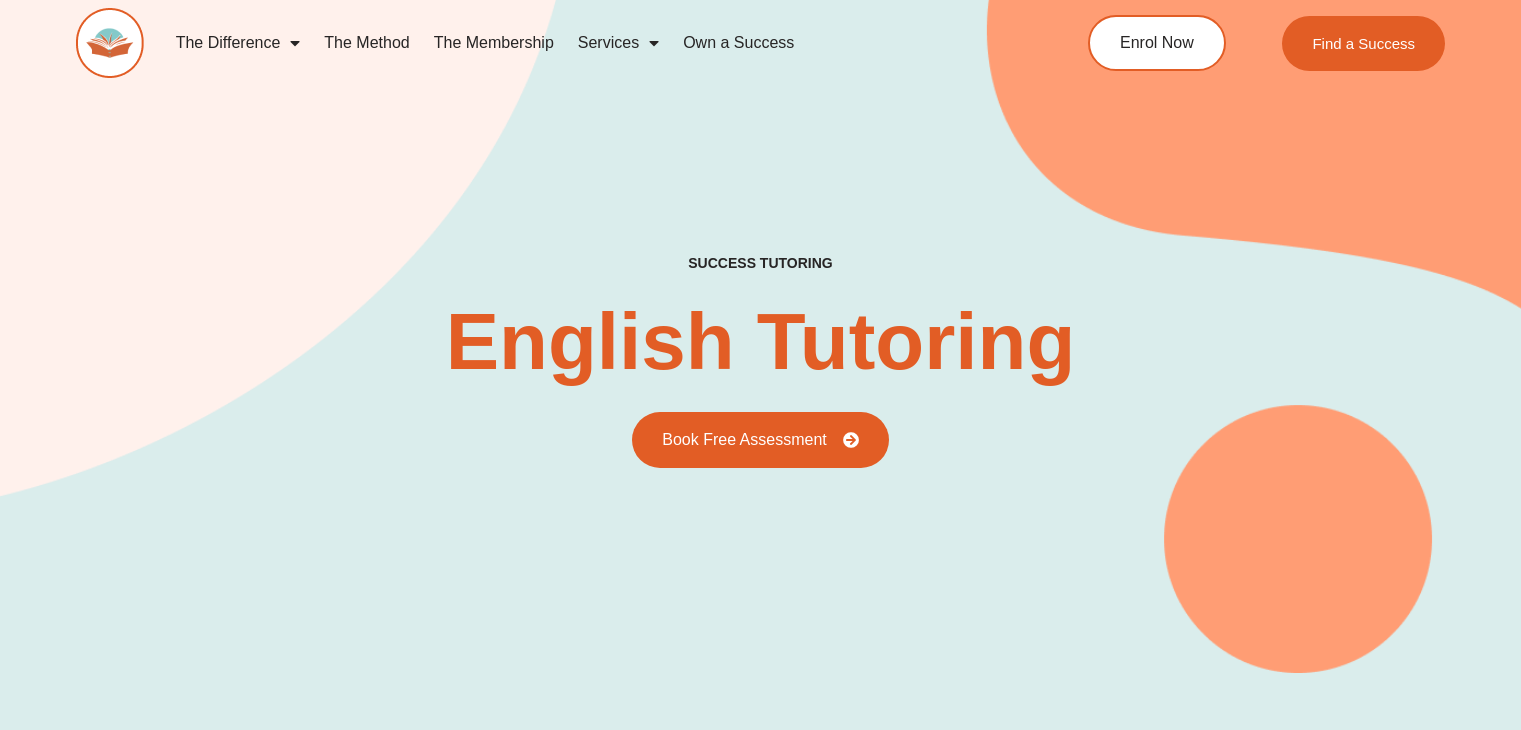 scroll, scrollTop: 0, scrollLeft: 0, axis: both 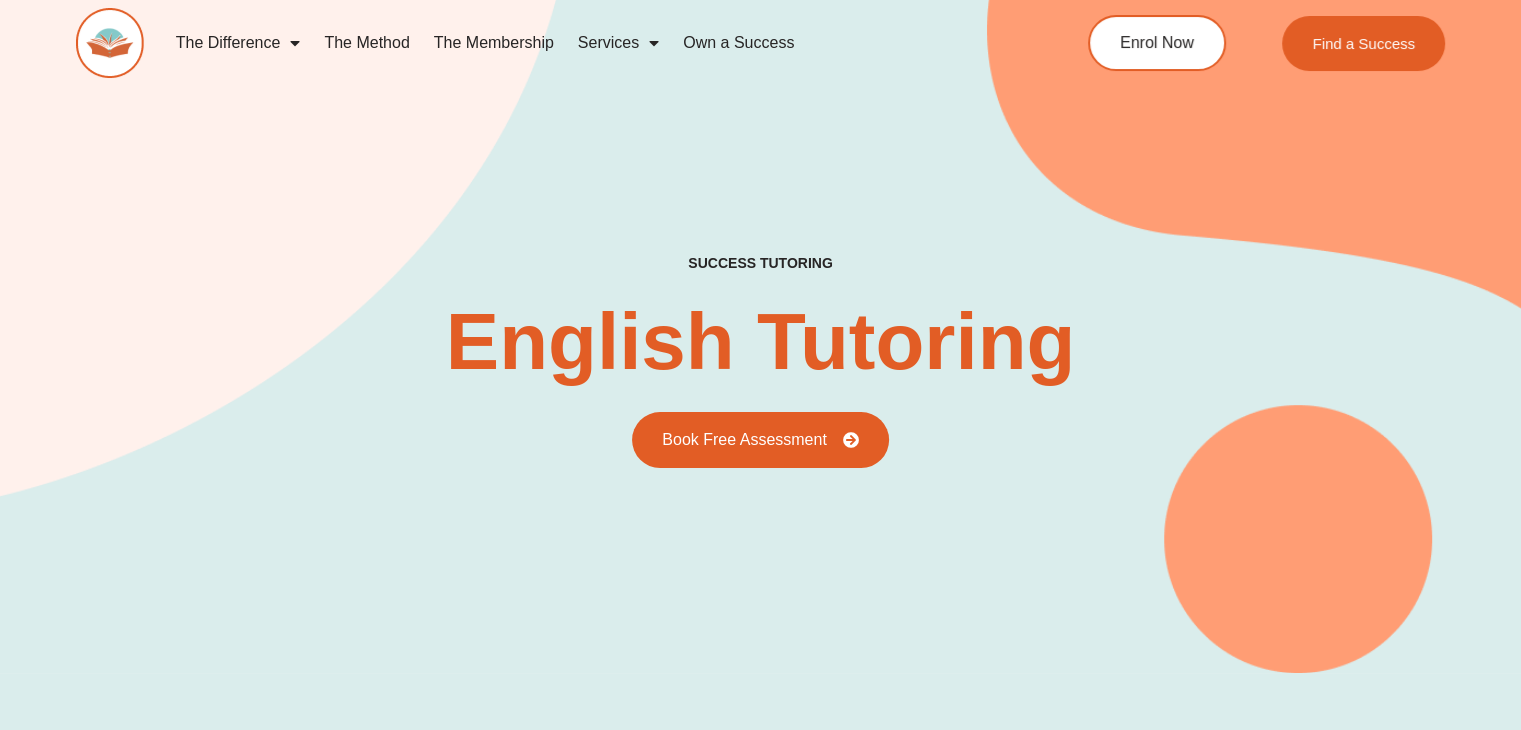 type on "*" 